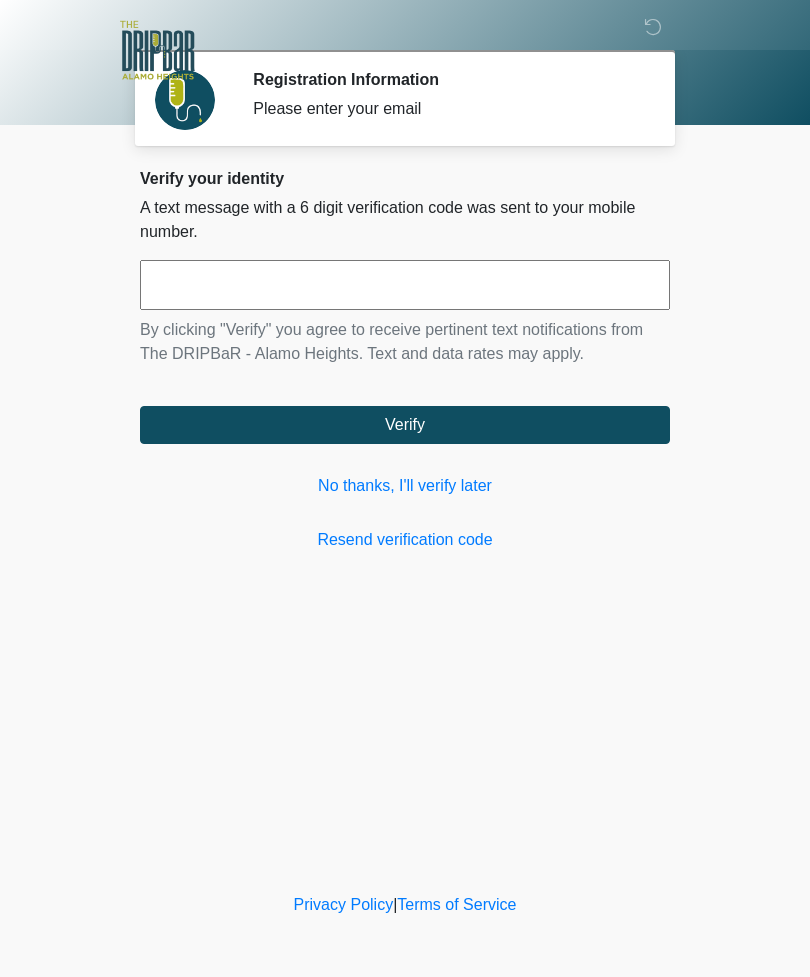 scroll, scrollTop: 0, scrollLeft: 0, axis: both 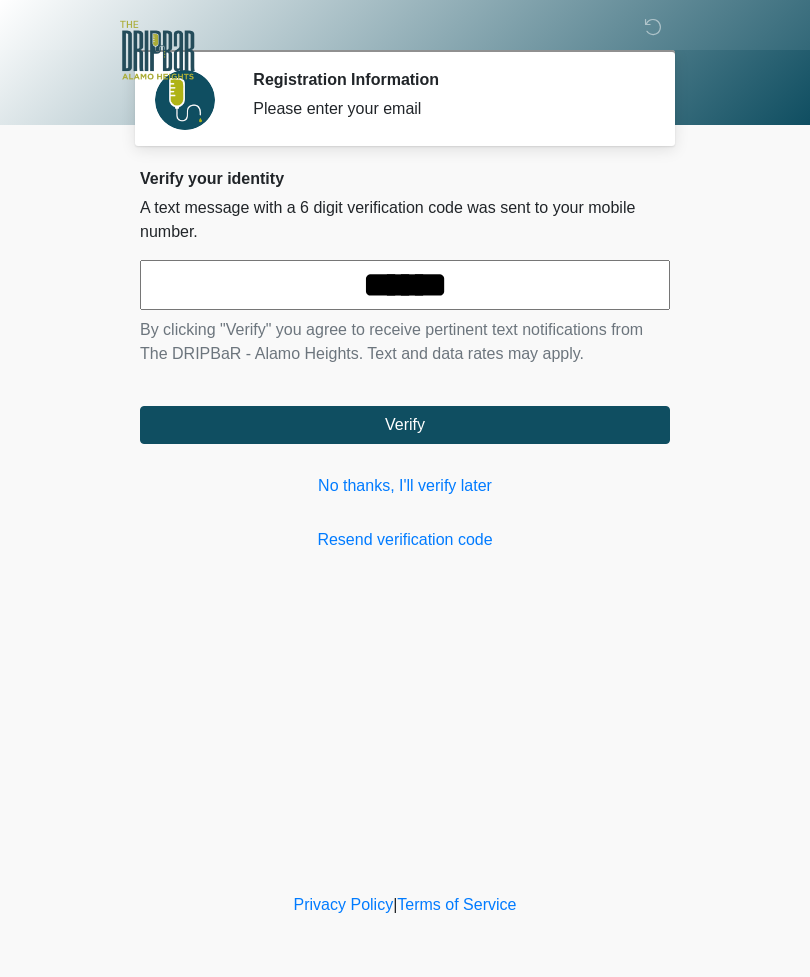 type on "******" 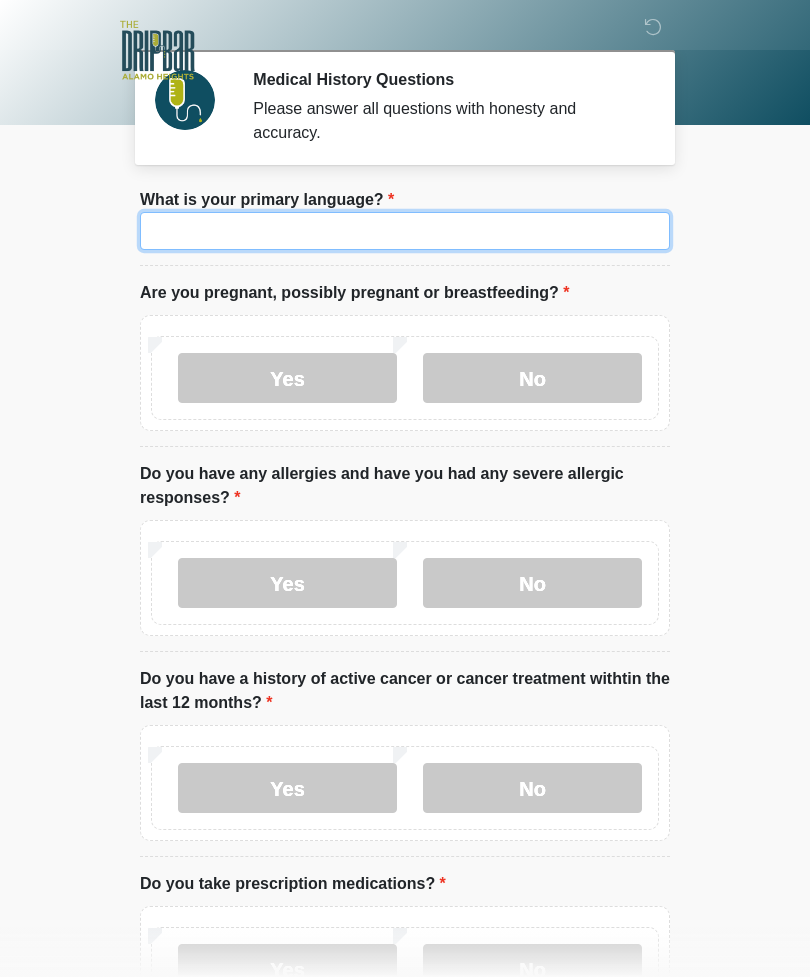click on "What is your primary language?" at bounding box center [405, 231] 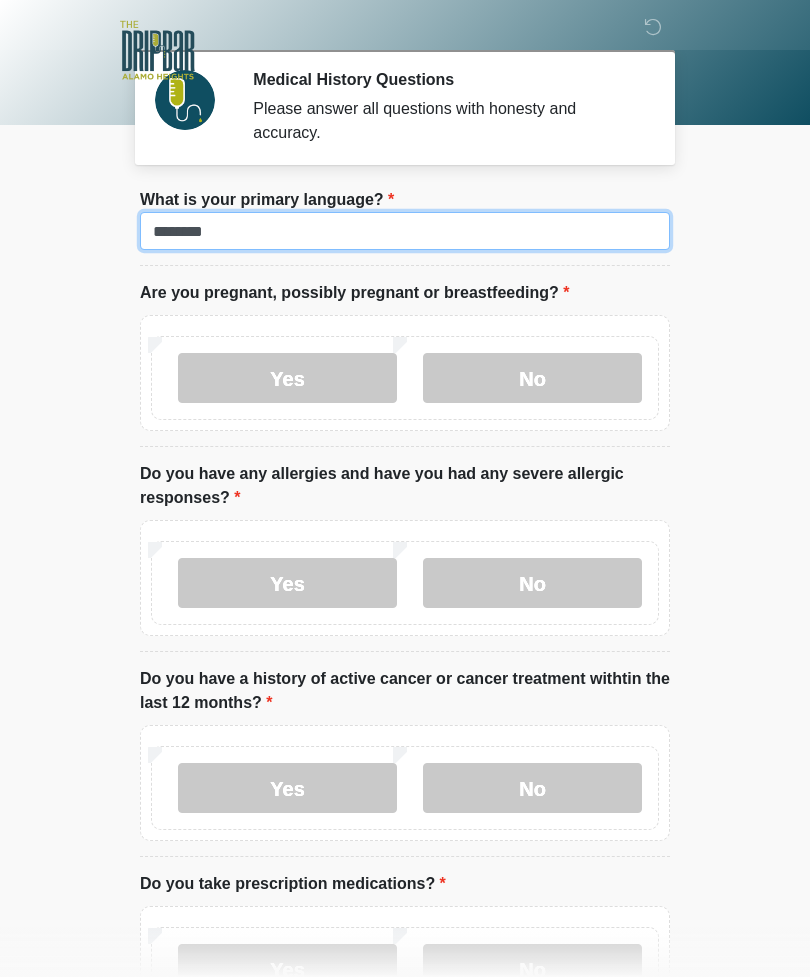 type on "*******" 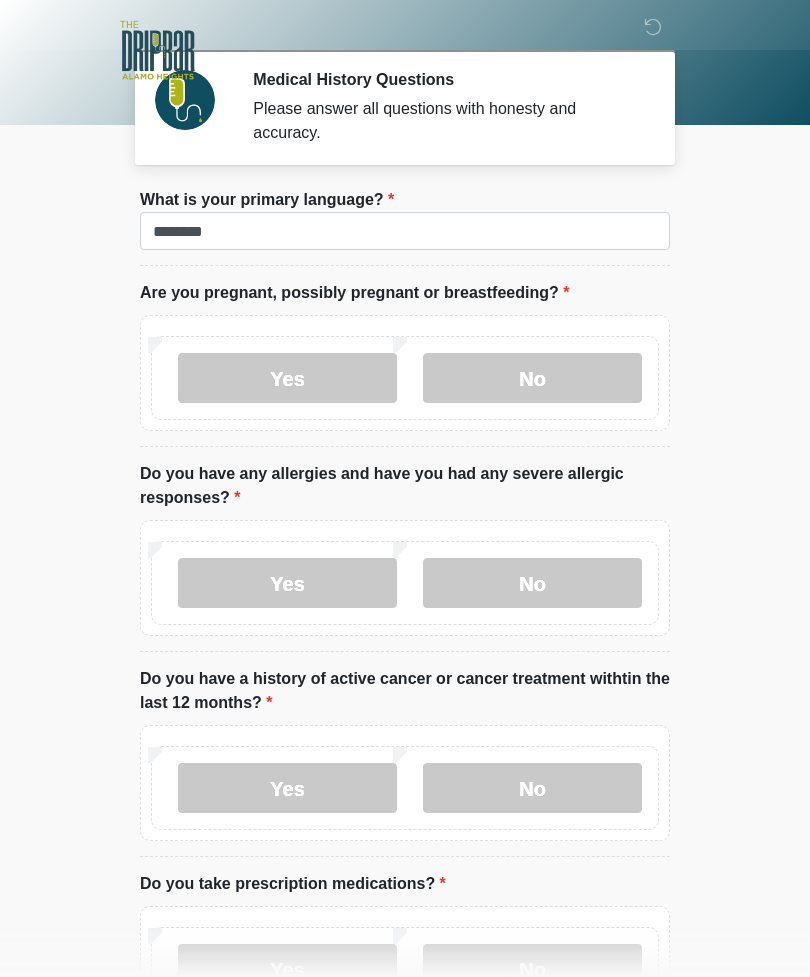 click on "No" at bounding box center (532, 378) 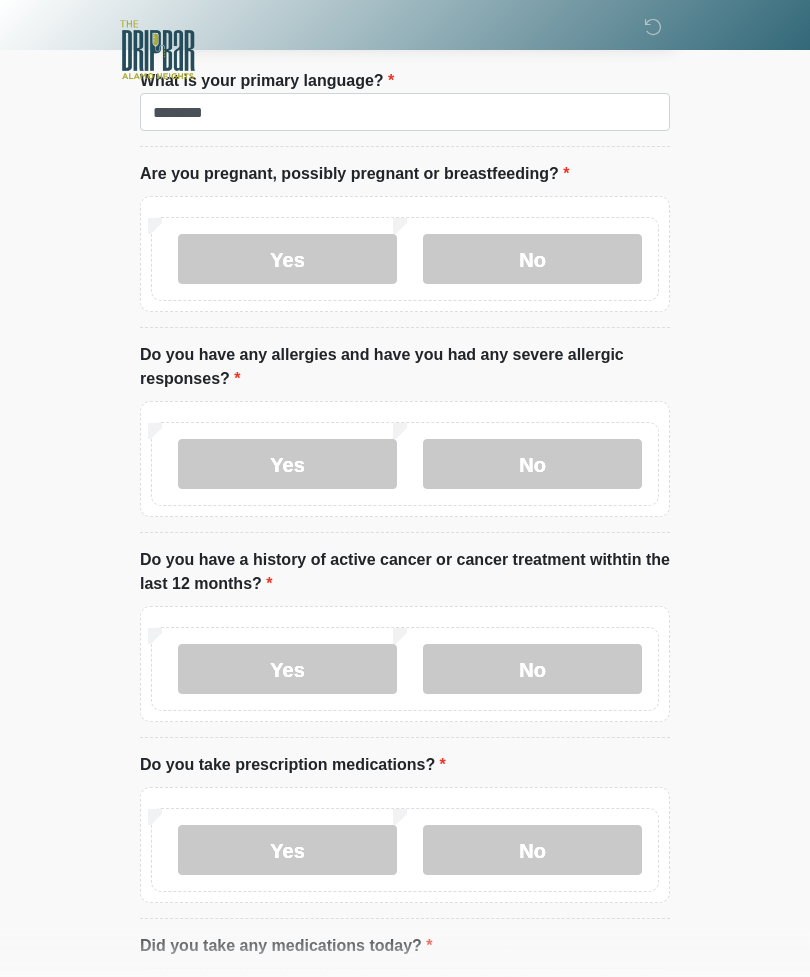 scroll, scrollTop: 123, scrollLeft: 0, axis: vertical 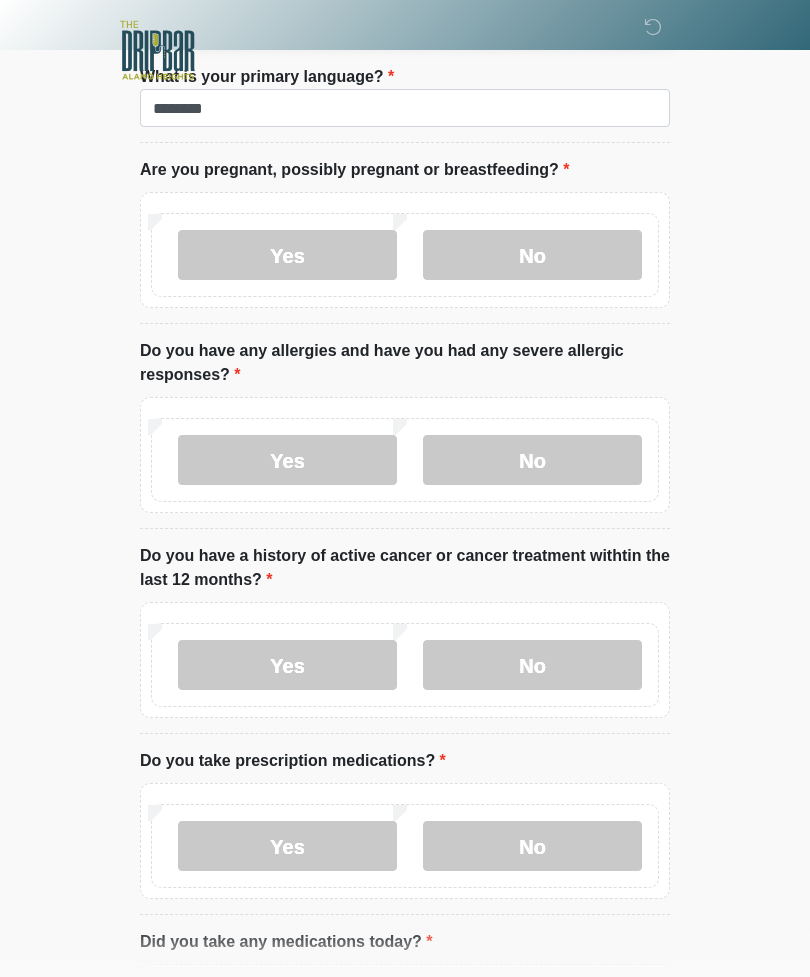 click on "No" at bounding box center (532, 460) 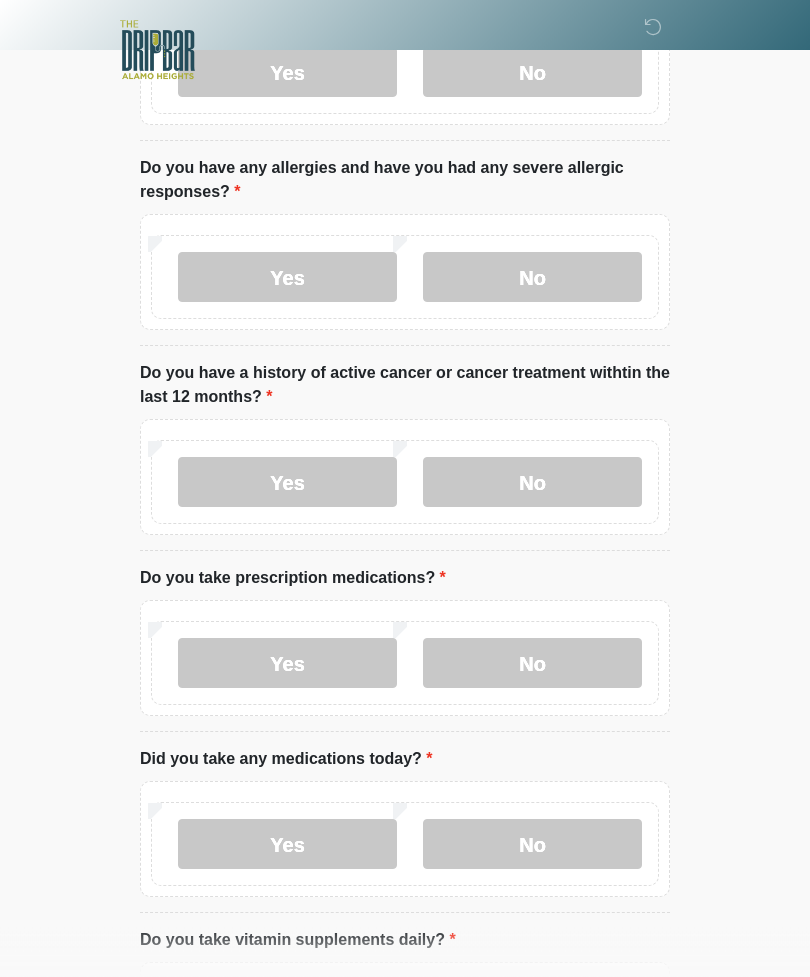scroll, scrollTop: 308, scrollLeft: 0, axis: vertical 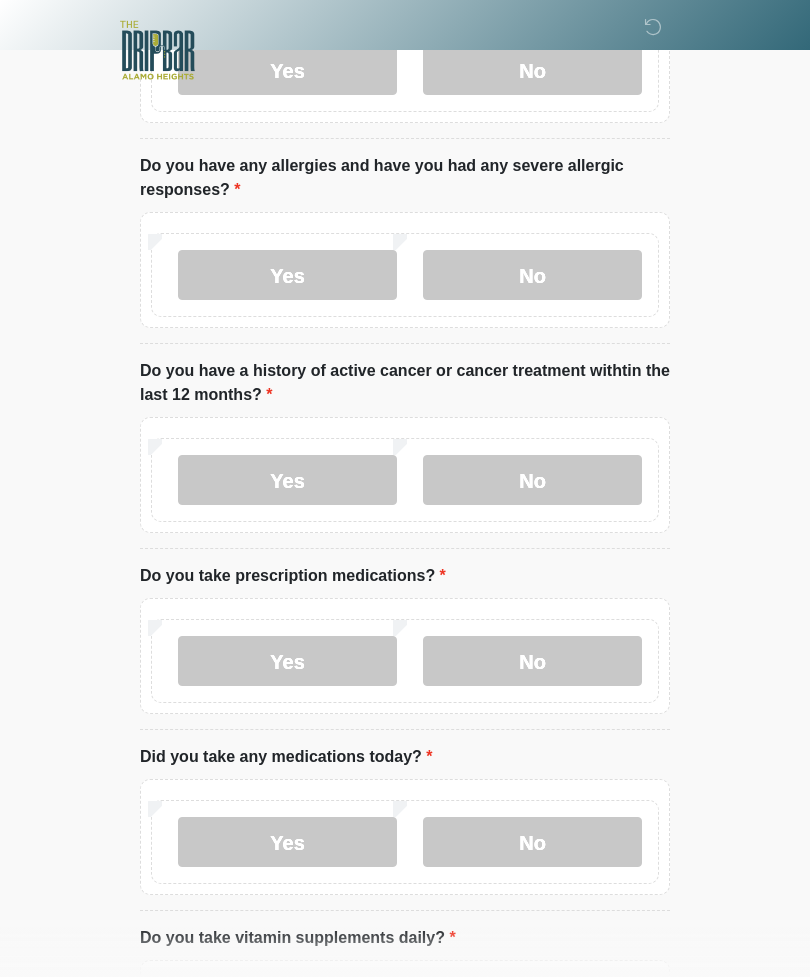 click on "No" at bounding box center (532, 480) 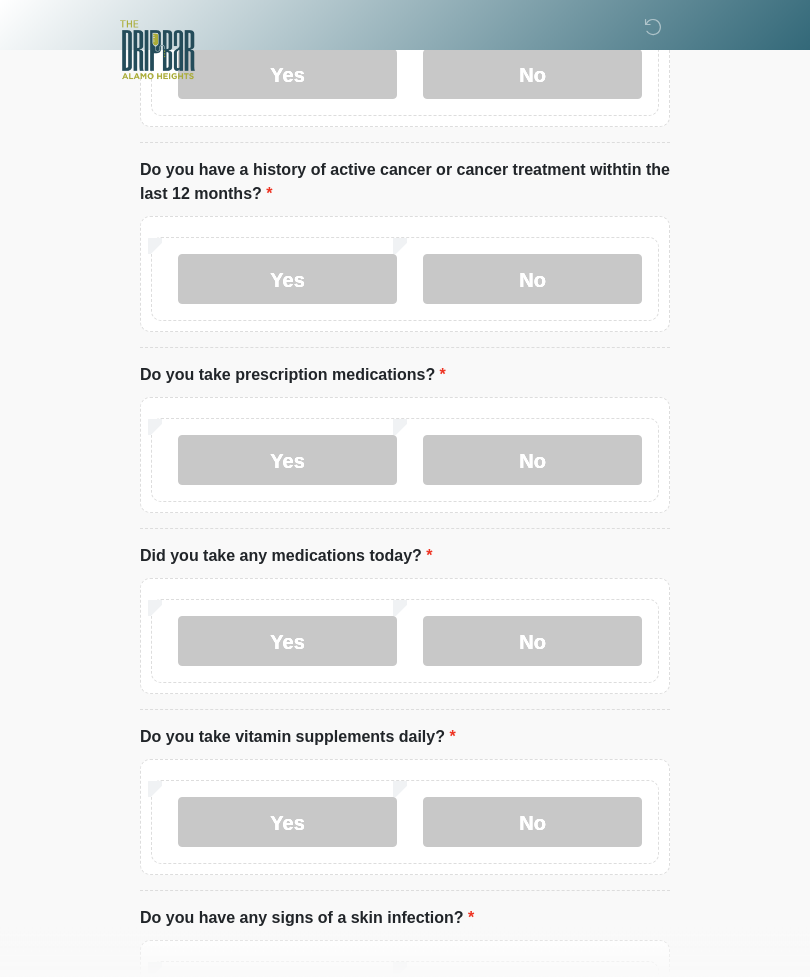 scroll, scrollTop: 511, scrollLeft: 0, axis: vertical 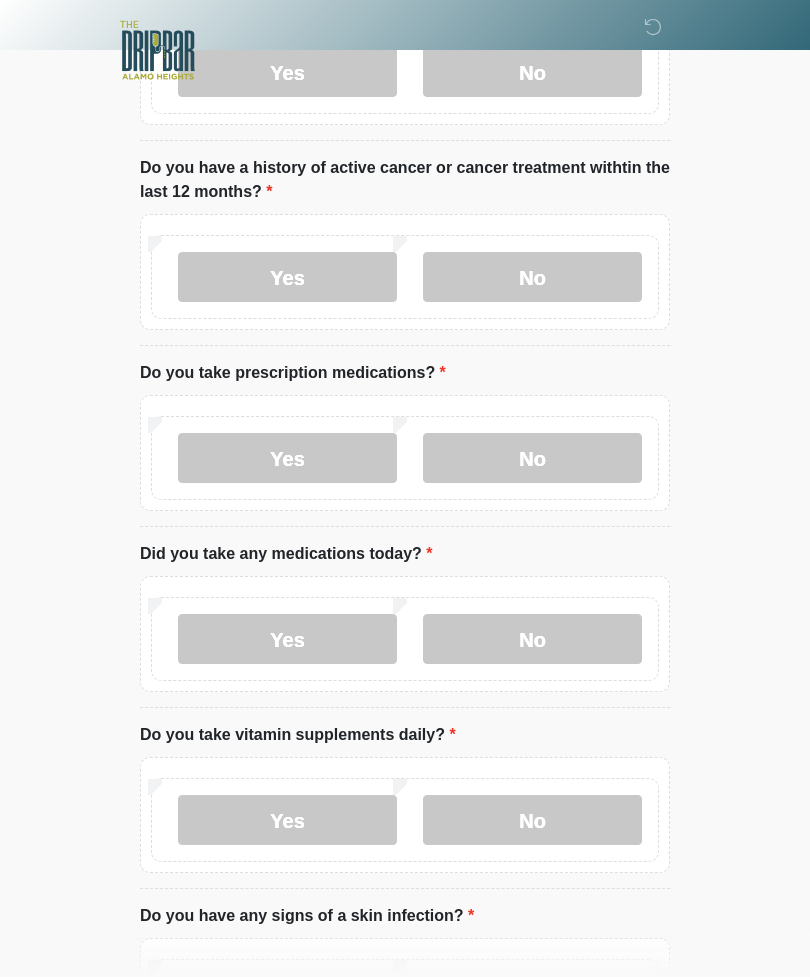 click on "No" at bounding box center [532, 458] 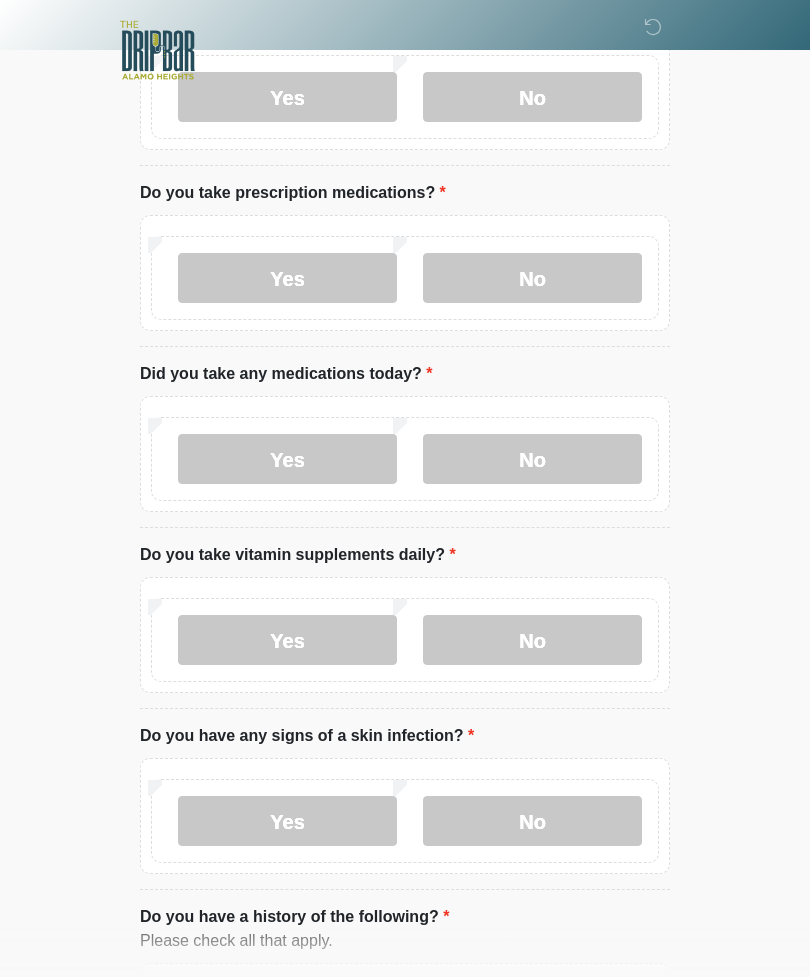 click on "No" at bounding box center (532, 459) 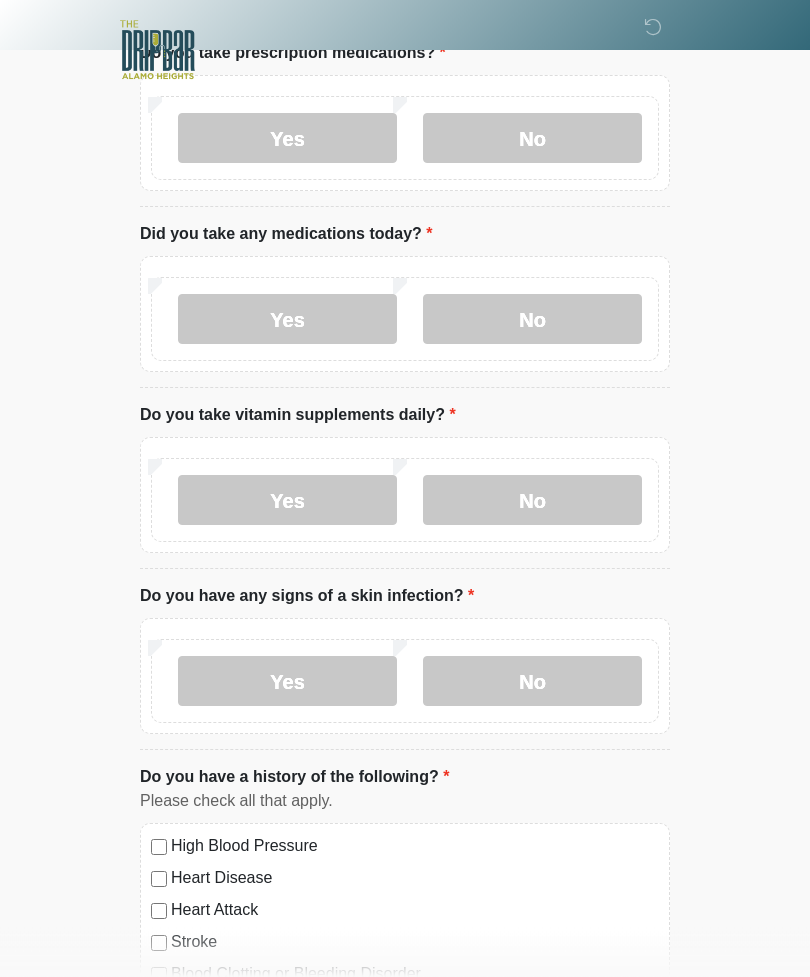 scroll, scrollTop: 832, scrollLeft: 0, axis: vertical 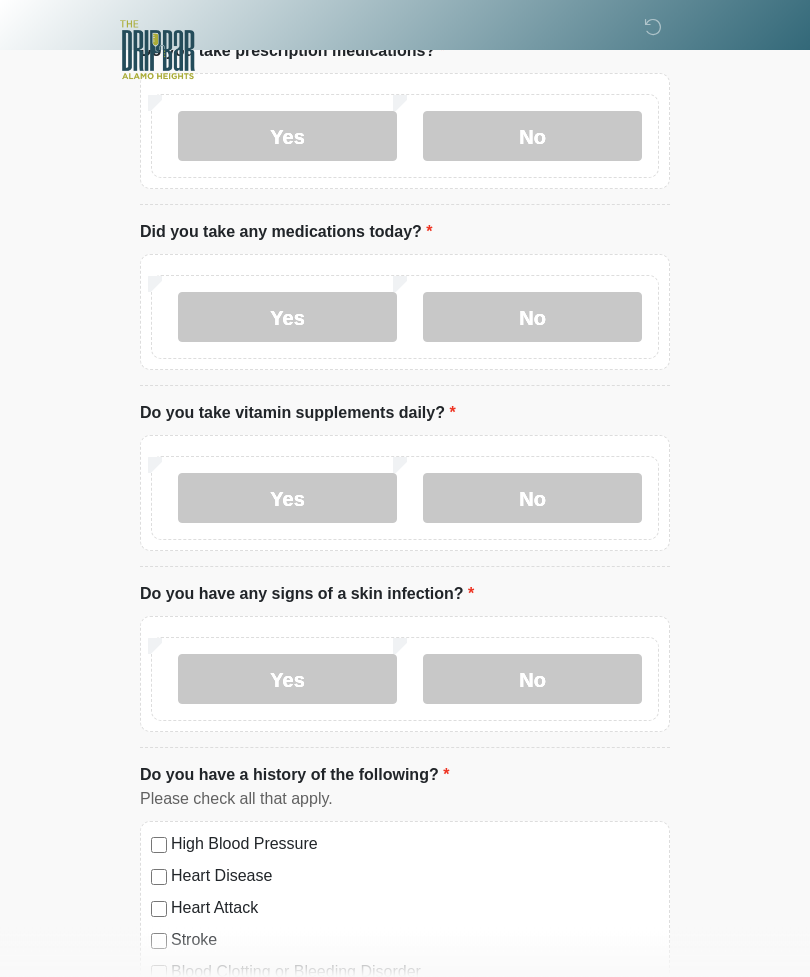 click on "Yes
No" at bounding box center [405, 499] 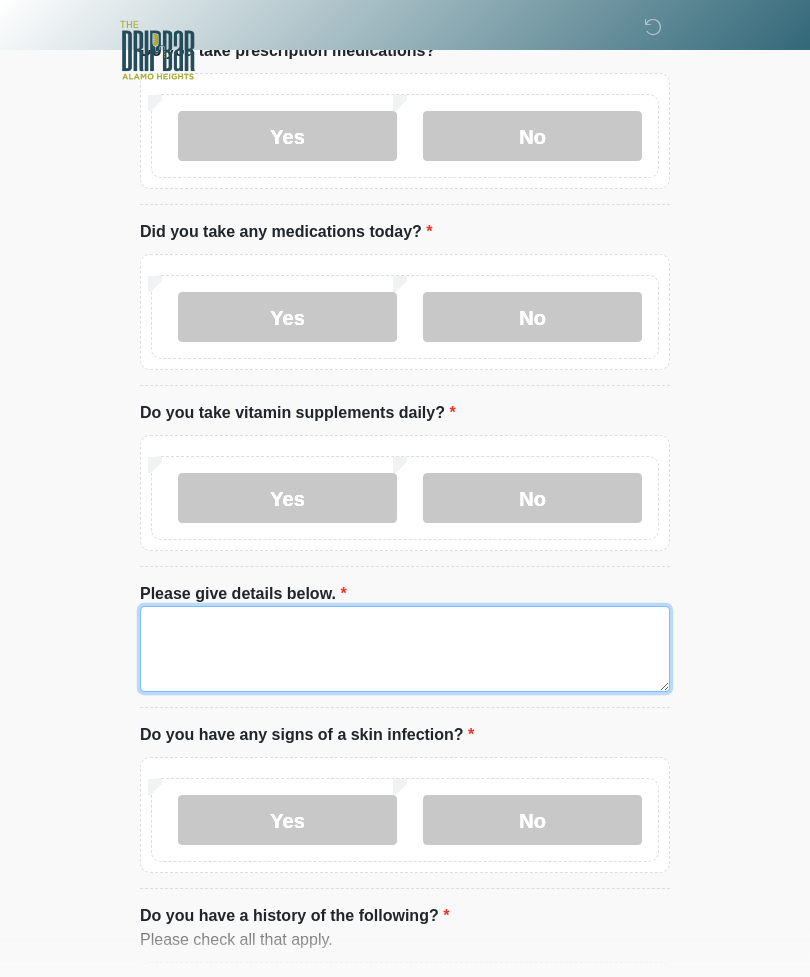 click on "Please give details below." at bounding box center (405, 649) 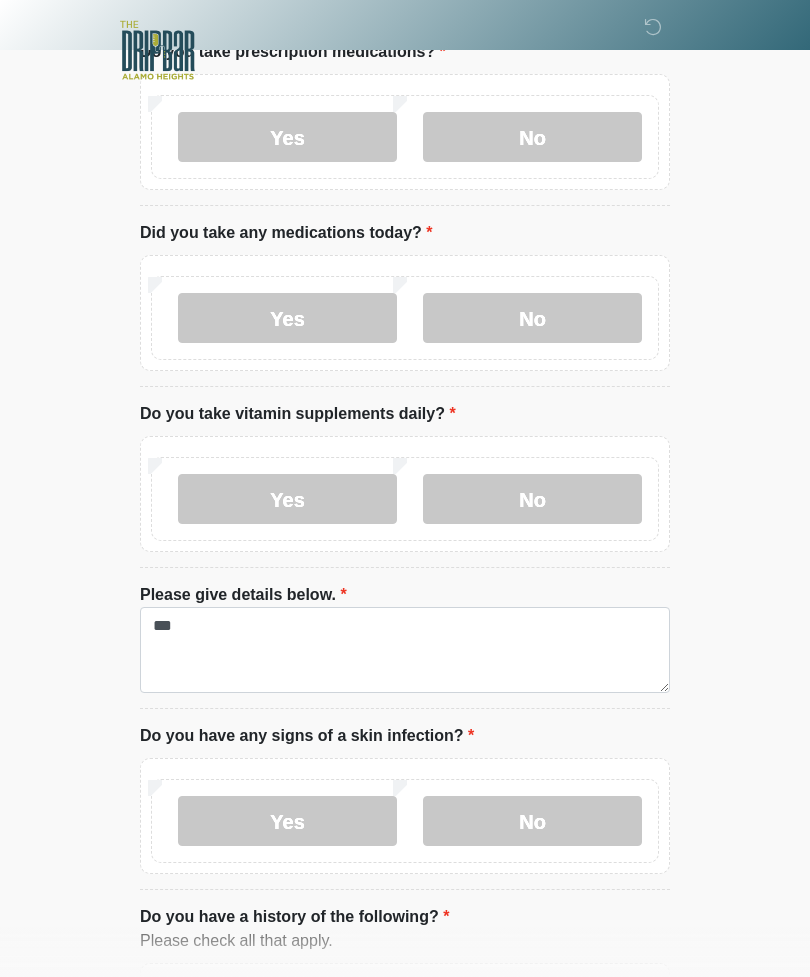 click on "‎ ‎ ‎
Medical History Questions
Please answer all questions with honesty and accuracy.
Please connect to Wi-Fi now   Provide us with your contact info  Answer some questions about your medical history  Complete a video call with one of our providers
This is the beginning of your  virtual Good Faith Exam .  ﻿﻿﻿﻿﻿﻿﻿﻿ This step is necessary to provide official medical clearance and documentation for your upcoming treatment(s).   ﻿﻿﻿﻿﻿﻿To begin, ﻿﻿﻿﻿﻿﻿ press the continue button below and answer all questions with honesty.
Continue
Please be sure your device is connected to a Wi-Fi Network for quicker service.  .
Continue" at bounding box center (405, -344) 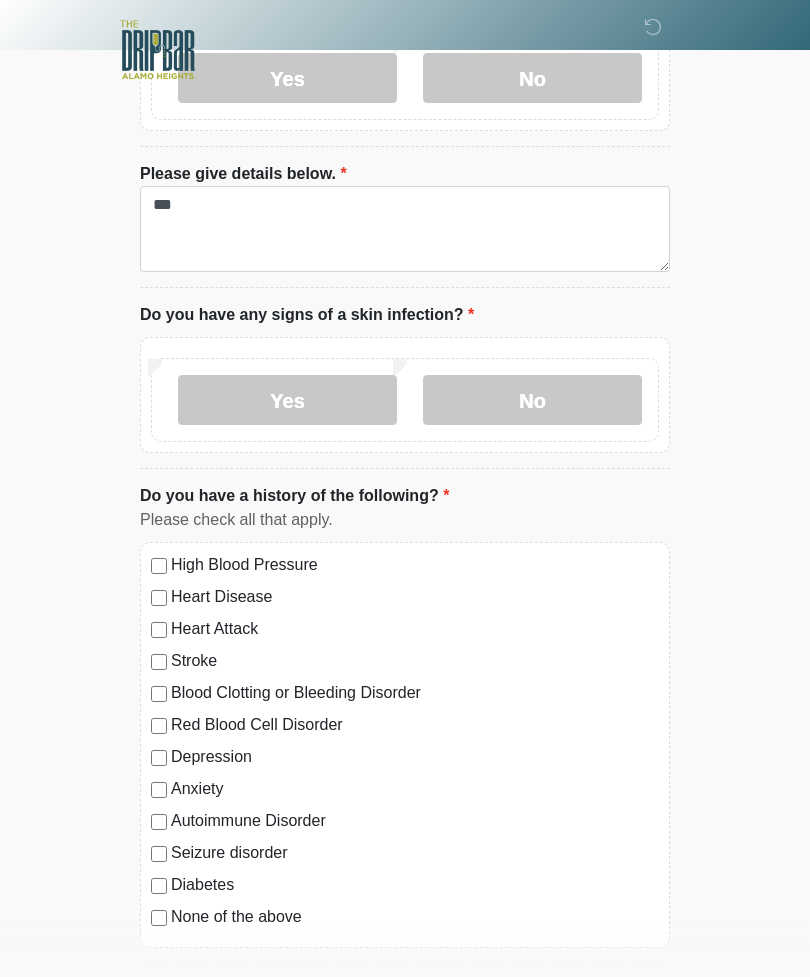 scroll, scrollTop: 1253, scrollLeft: 0, axis: vertical 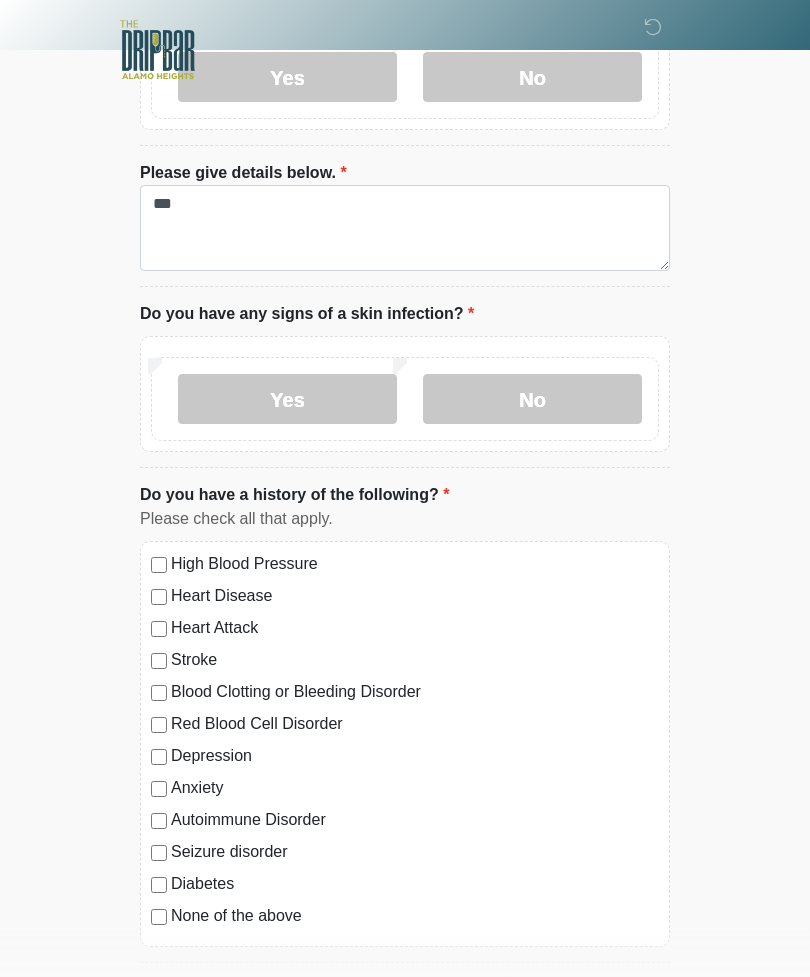 click on "‎ ‎ ‎
Medical History Questions
Please answer all questions with honesty and accuracy.
Please connect to Wi-Fi now   Provide us with your contact info  Answer some questions about your medical history  Complete a video call with one of our providers
This is the beginning of your  virtual Good Faith Exam .  ﻿﻿﻿﻿﻿﻿﻿﻿ This step is necessary to provide official medical clearance and documentation for your upcoming treatment(s).   ﻿﻿﻿﻿﻿﻿To begin, ﻿﻿﻿﻿﻿﻿ press the continue button below and answer all questions with honesty.
Continue
Please be sure your device is connected to a Wi-Fi Network for quicker service. Otherwise, you may experience connectivity issues with your provider and cause unnecessary delays  .
Continue" at bounding box center [405, -108] 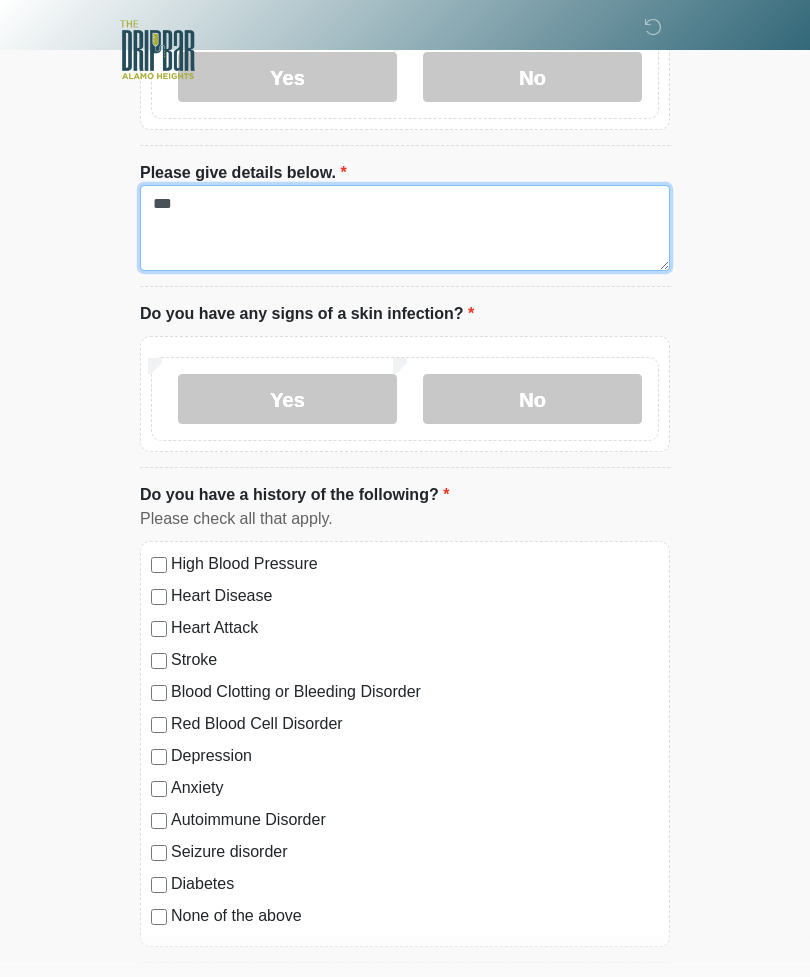 click on "***" at bounding box center (405, 229) 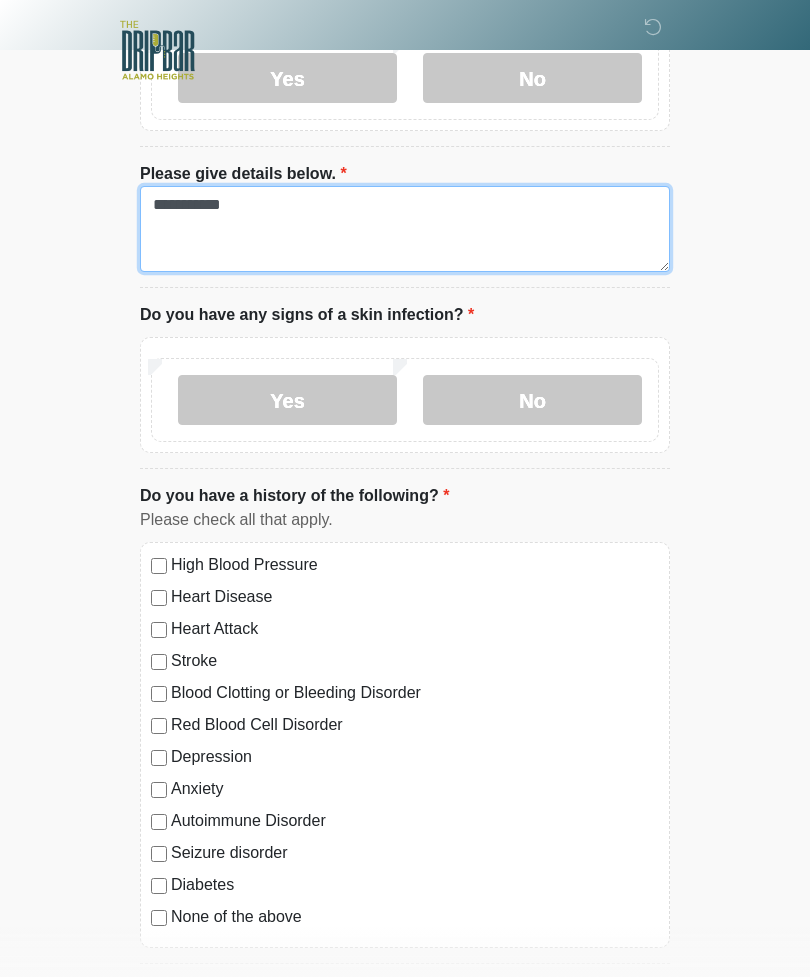 click on "**********" at bounding box center (405, 229) 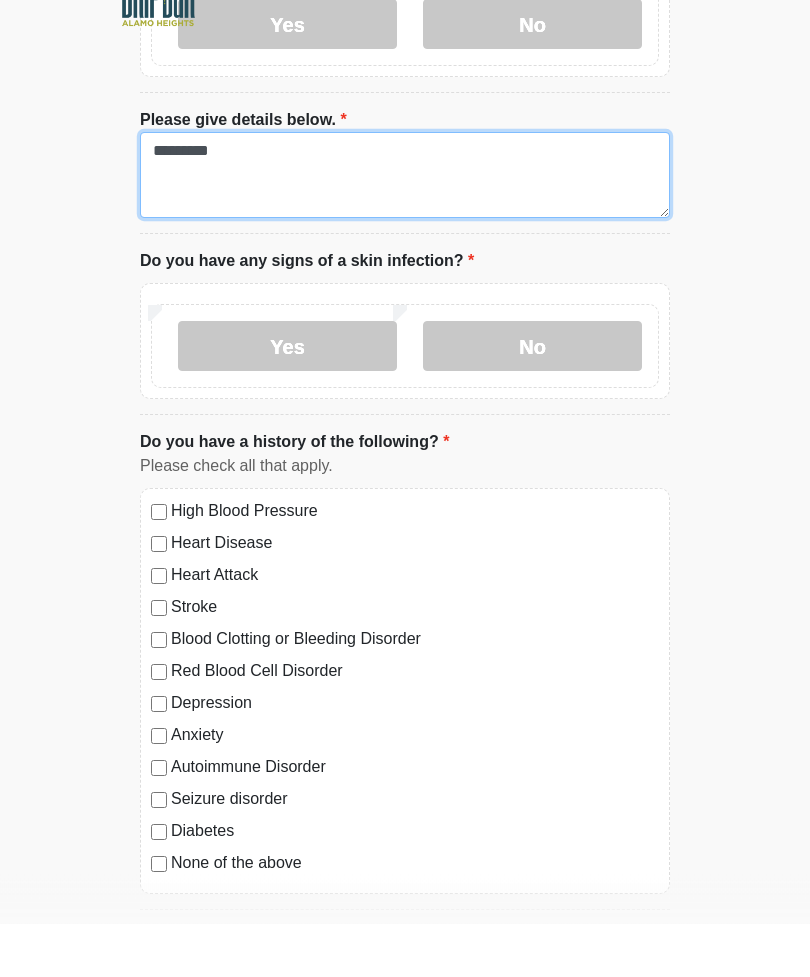 type on "*********" 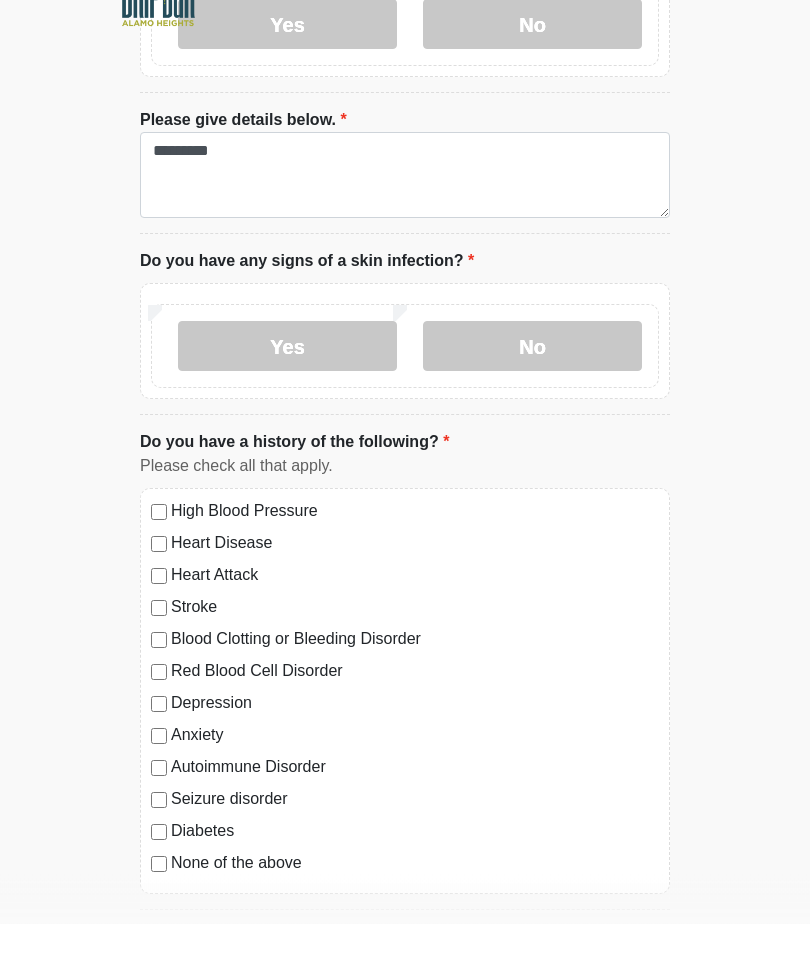 click on "No" at bounding box center [532, 400] 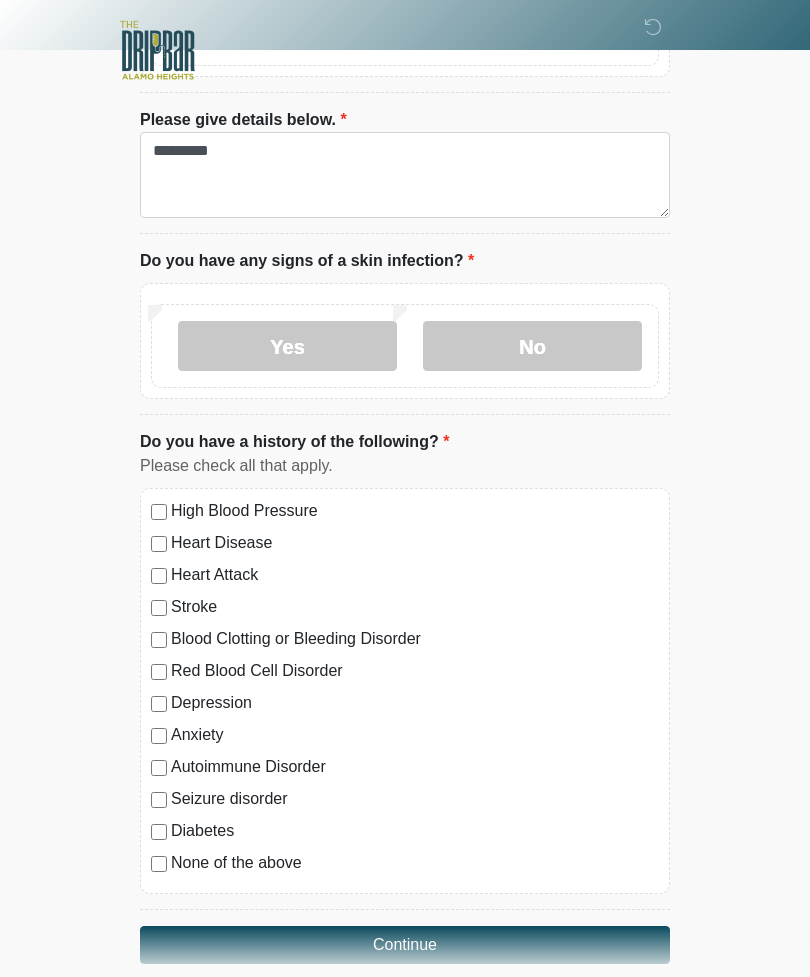 scroll, scrollTop: 1333, scrollLeft: 0, axis: vertical 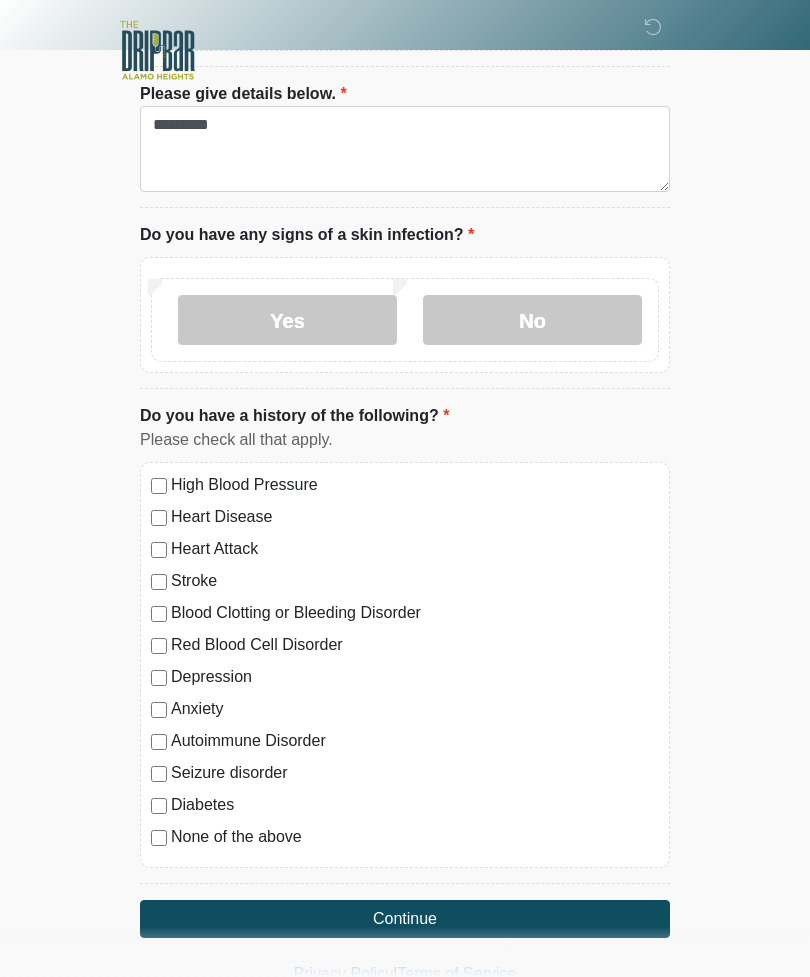 click on "None of the above" at bounding box center [415, 837] 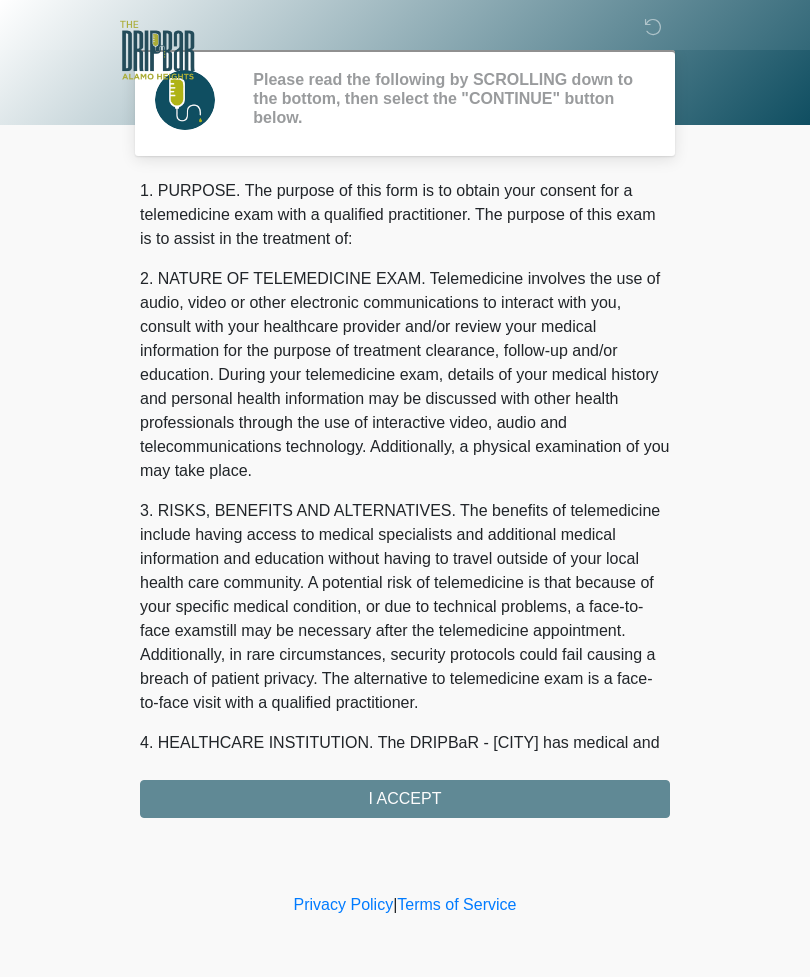 scroll, scrollTop: 0, scrollLeft: 0, axis: both 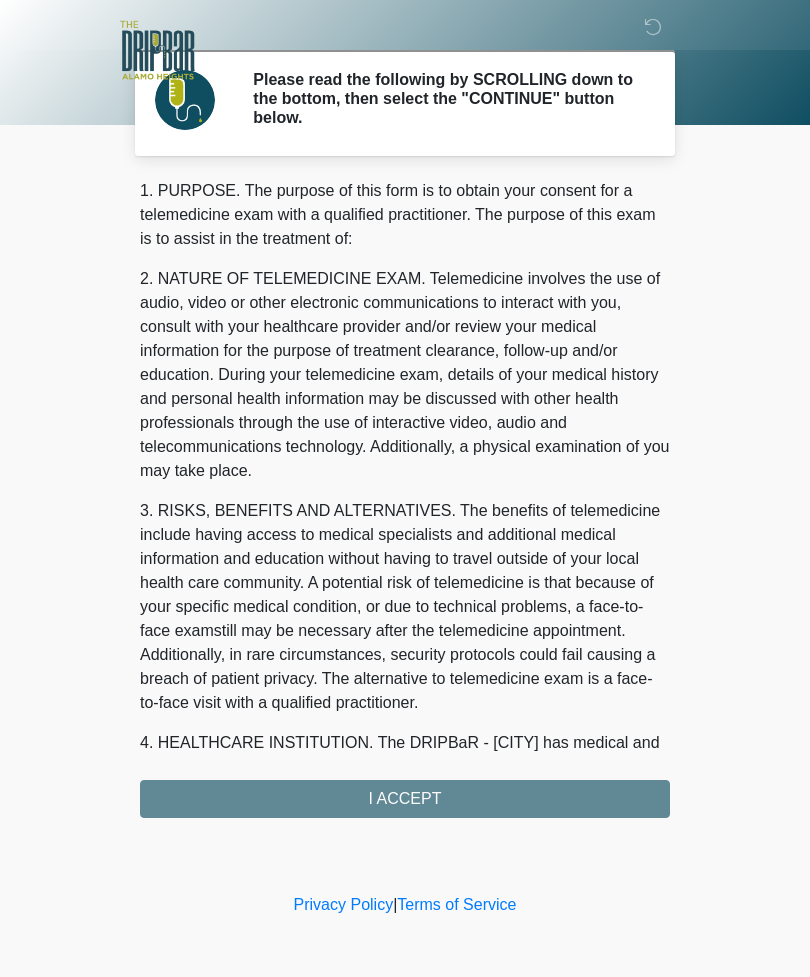 click on "1. PURPOSE. The purpose of this form is to obtain your consent for a telemedicine exam with a qualified practitioner. The purpose of this exam is to assist in the treatment of:  2. NATURE OF TELEMEDICINE EXAM. Telemedicine involves the use of audio, video or other electronic communications to interact with you, consult with your healthcare provider and/or review your medical information for the purpose of treatment clearance, follow-up and/or education. During your telemedicine exam, details of your medical history and personal health information may be discussed with other health professionals through the use of interactive video, audio and telecommunications technology. Additionally, a physical examination of you may take place. 4. HEALTHCARE INSTITUTION. The DRIPBaR - Alamo Heights has medical and non-medical technical personnel who may participate in the telemedicine exam to aid in the audio/video link with the qualified practitioner.
I ACCEPT" at bounding box center (405, 498) 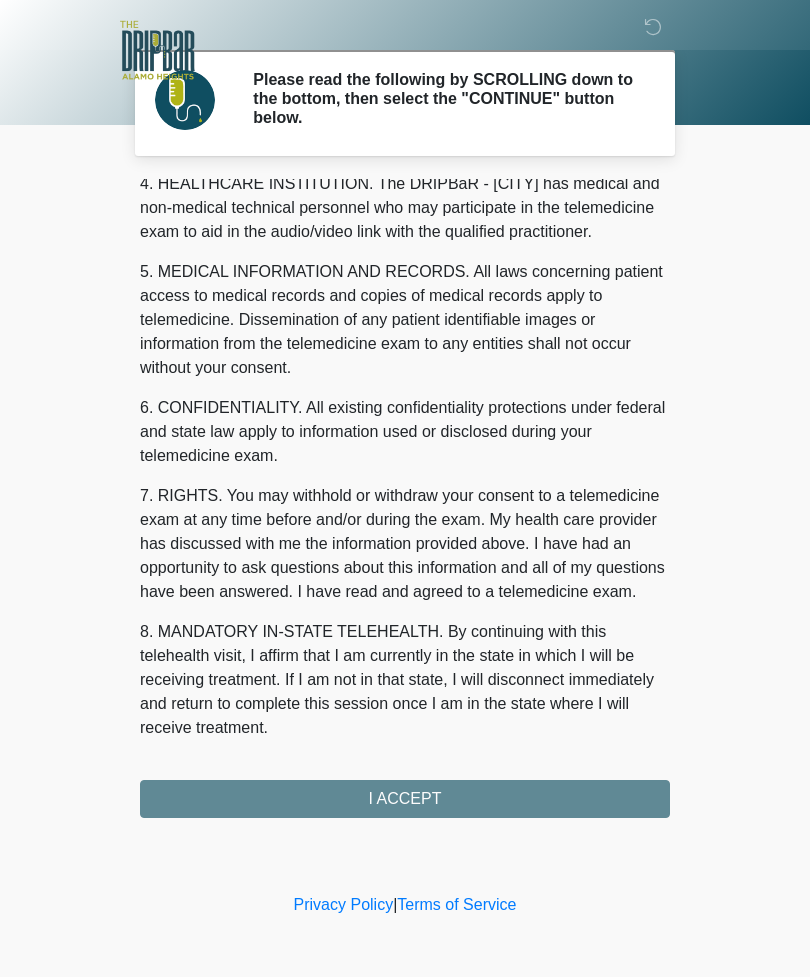 scroll, scrollTop: 607, scrollLeft: 0, axis: vertical 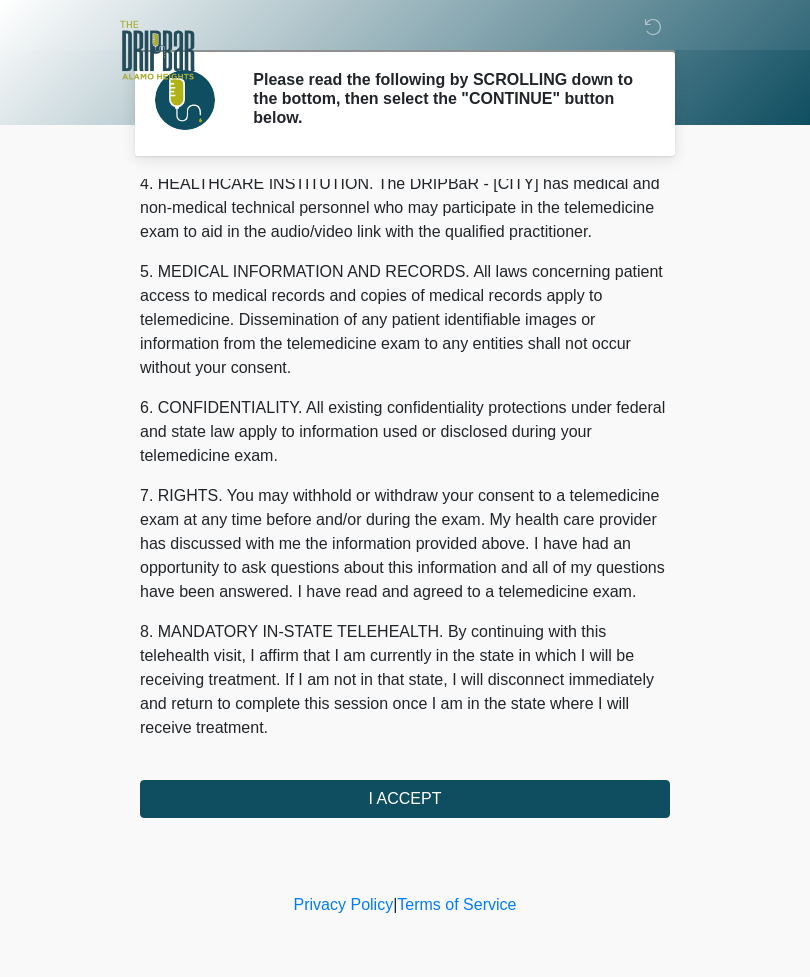 click on "I ACCEPT" at bounding box center [405, 799] 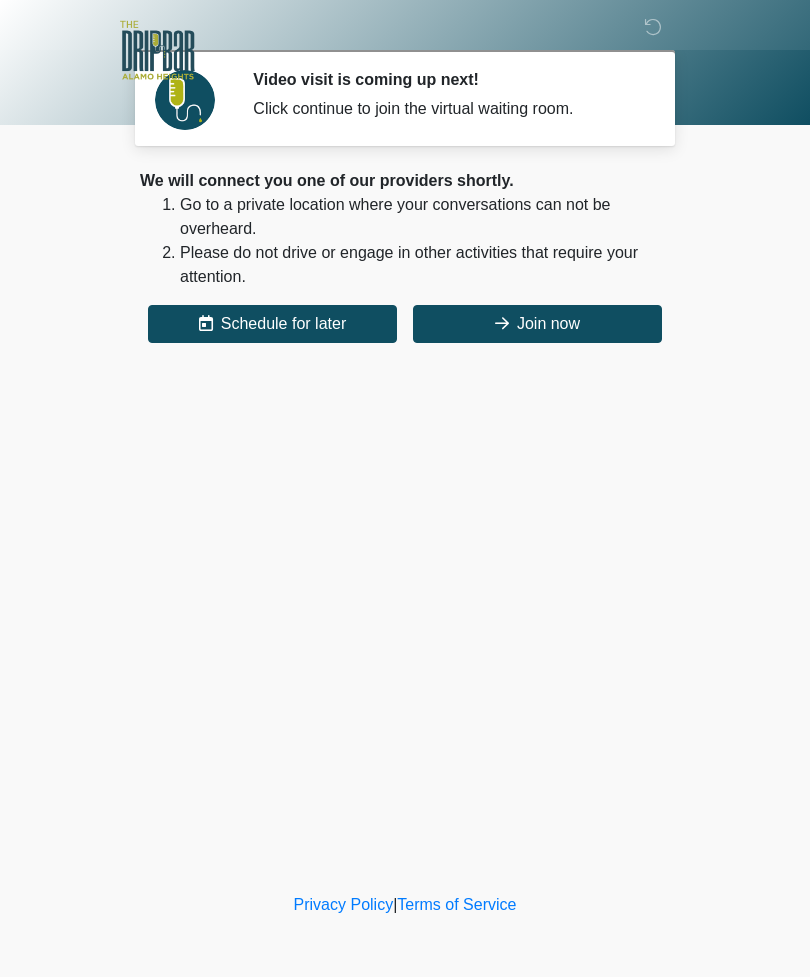 click on "Join now" at bounding box center [537, 324] 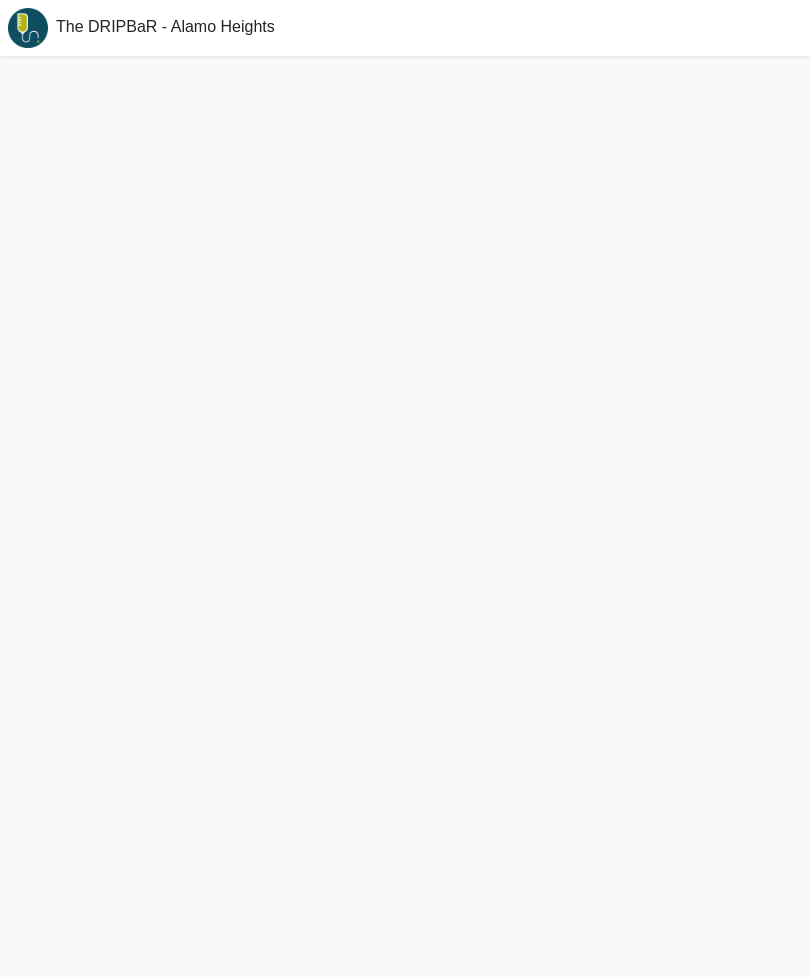 scroll, scrollTop: 0, scrollLeft: 0, axis: both 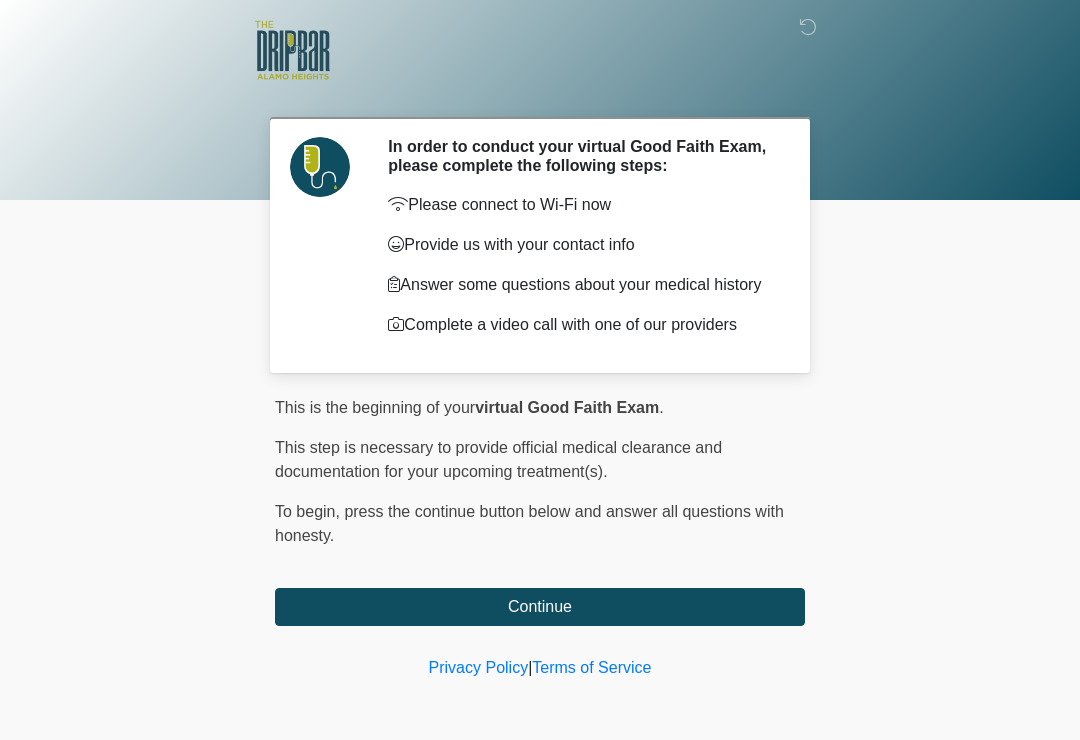 click on "Continue" at bounding box center [540, 607] 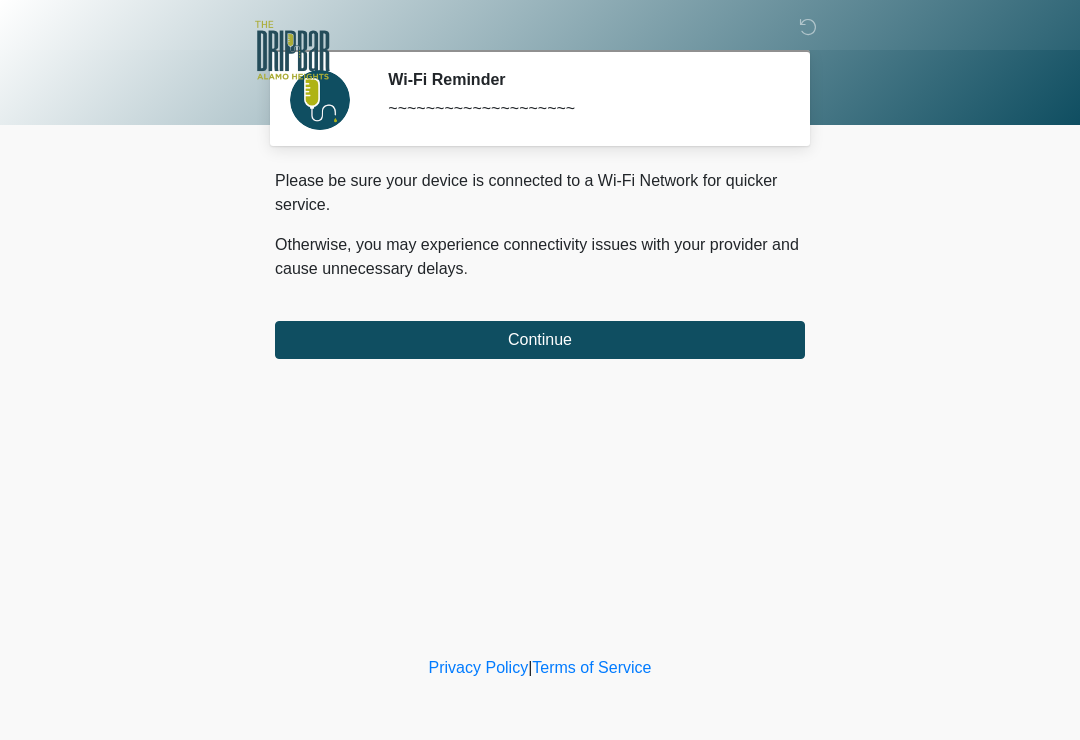 click on "Continue" at bounding box center (540, 340) 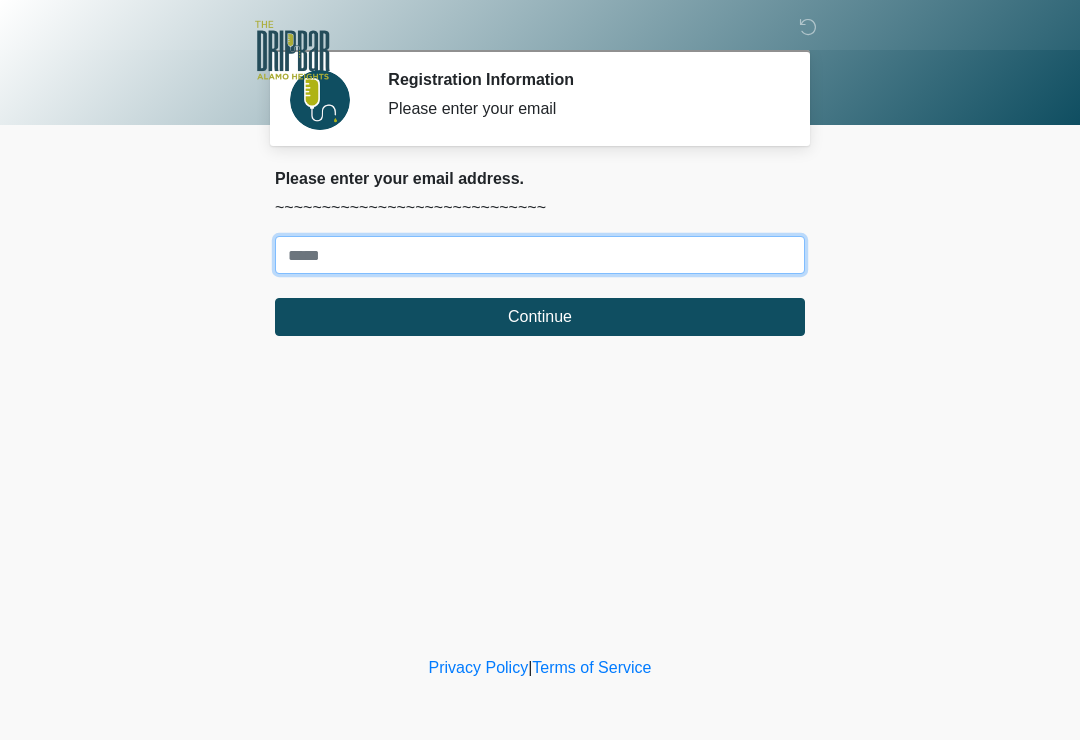 click on "Where should we email your treatment plan?" at bounding box center (540, 255) 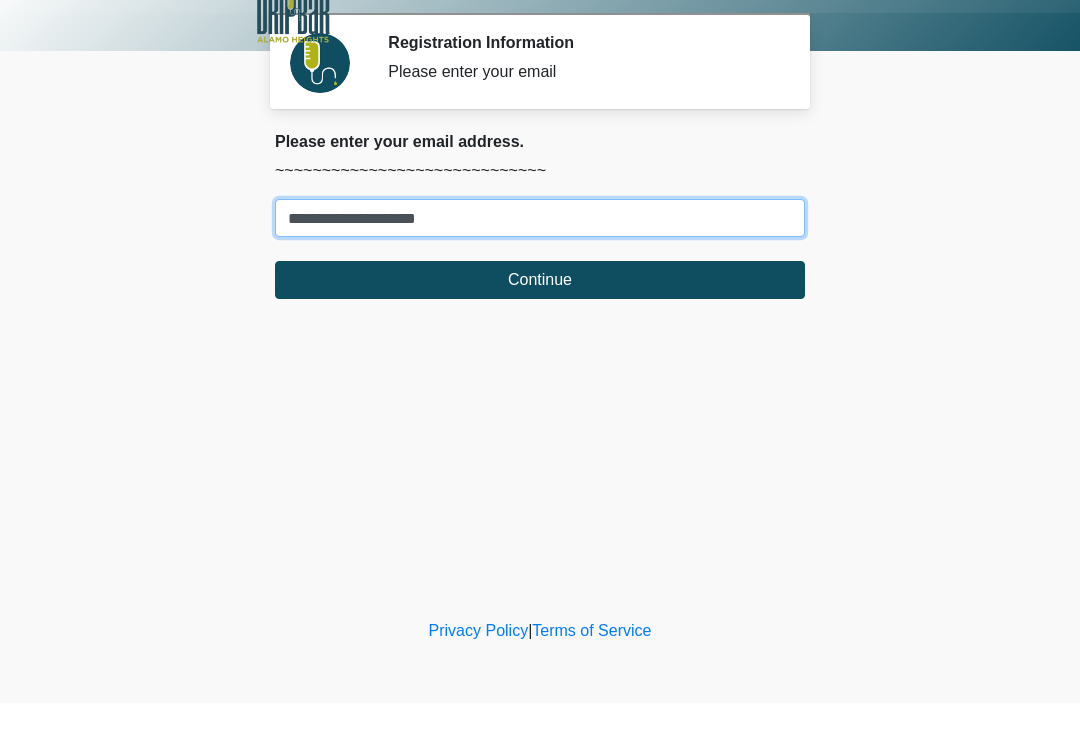 type on "**********" 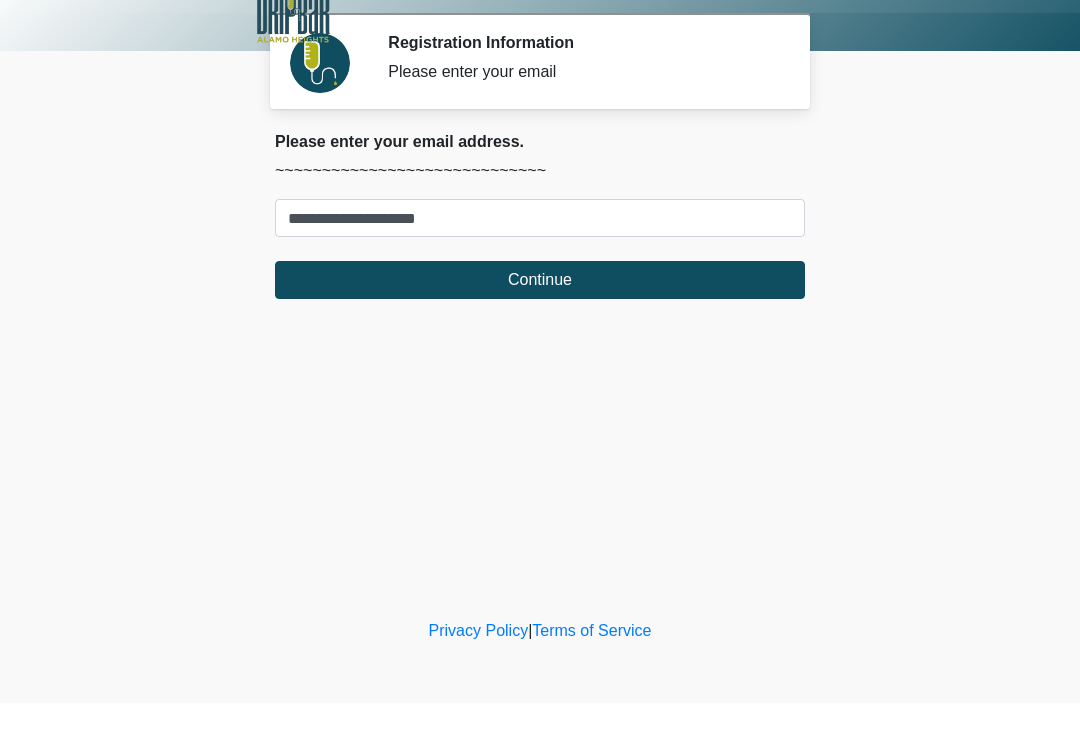click on "Continue" at bounding box center [540, 317] 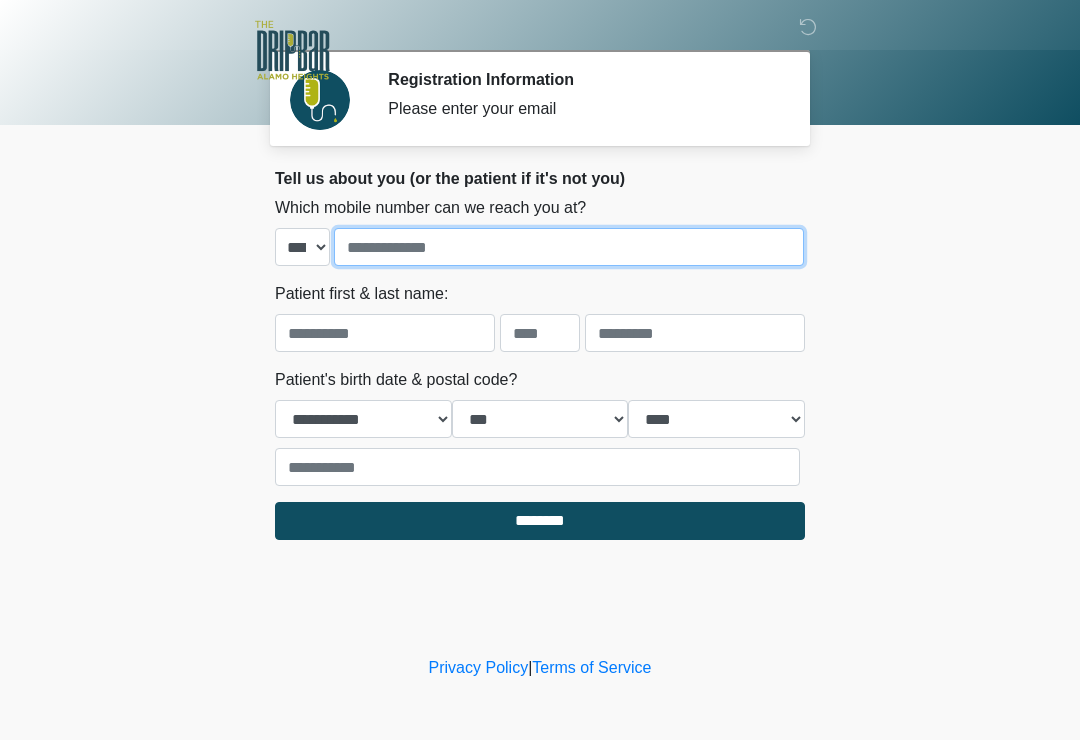 click at bounding box center (569, 247) 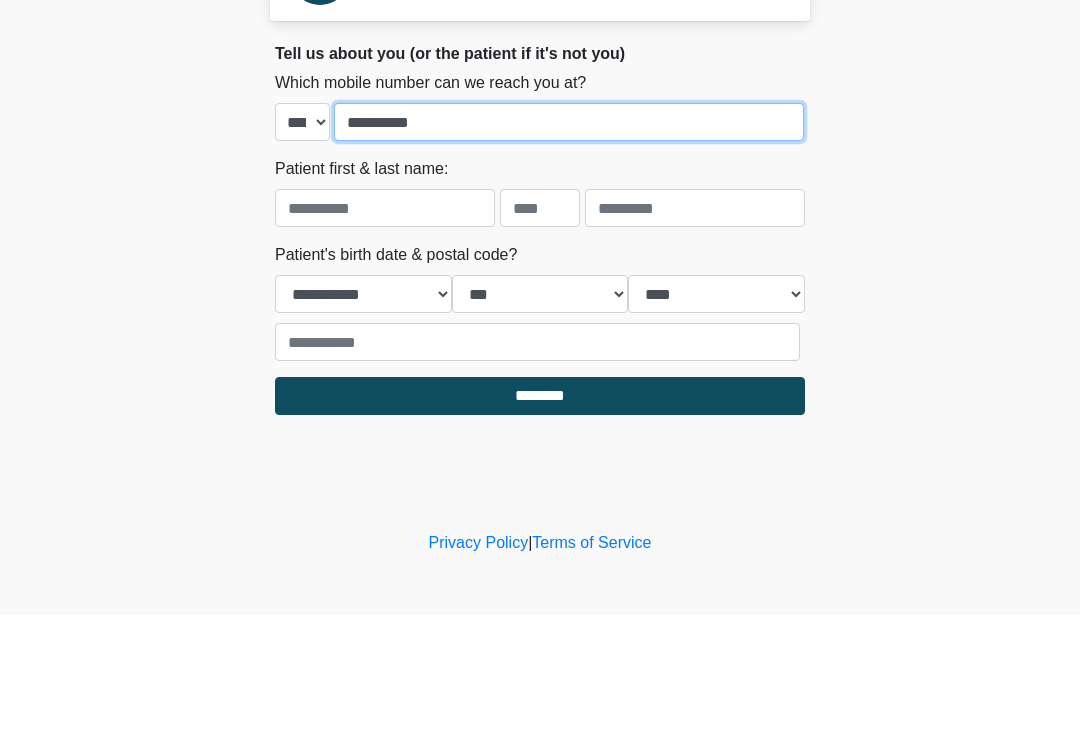 type on "**********" 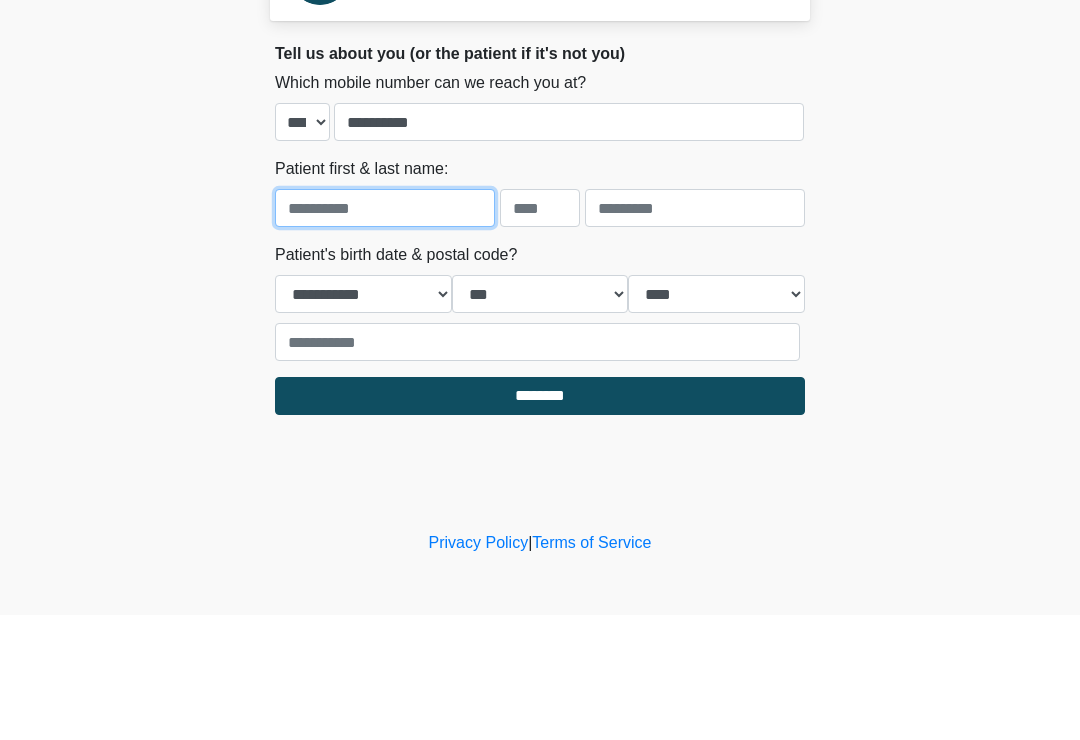 click at bounding box center [385, 333] 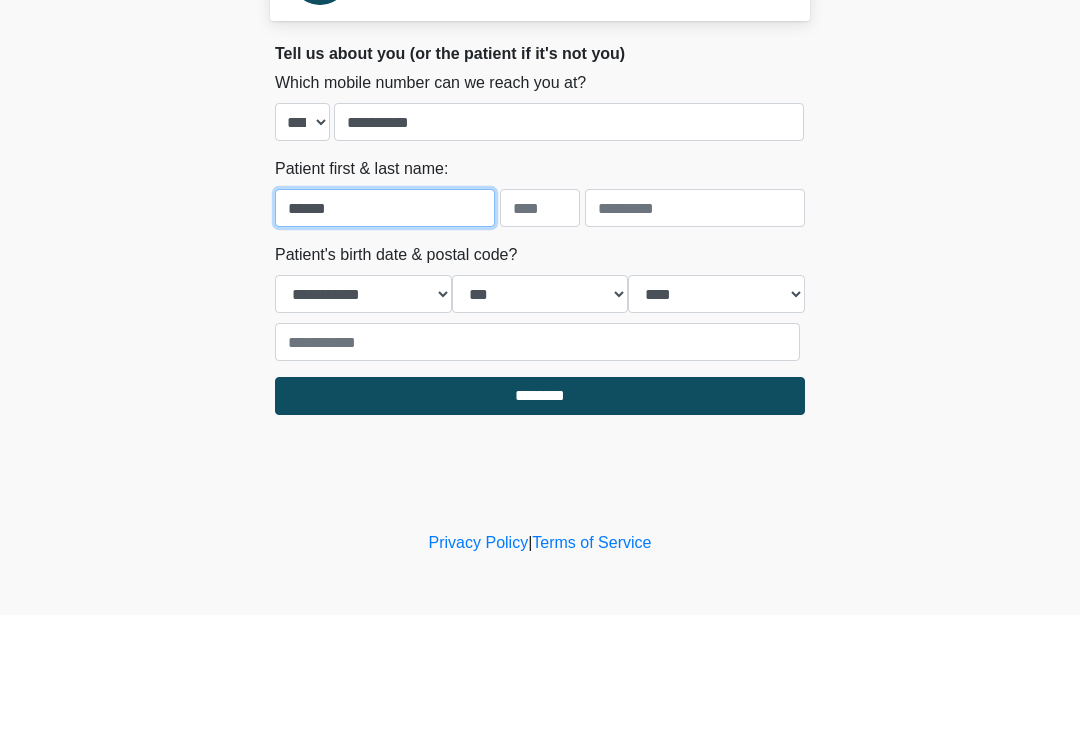 type on "******" 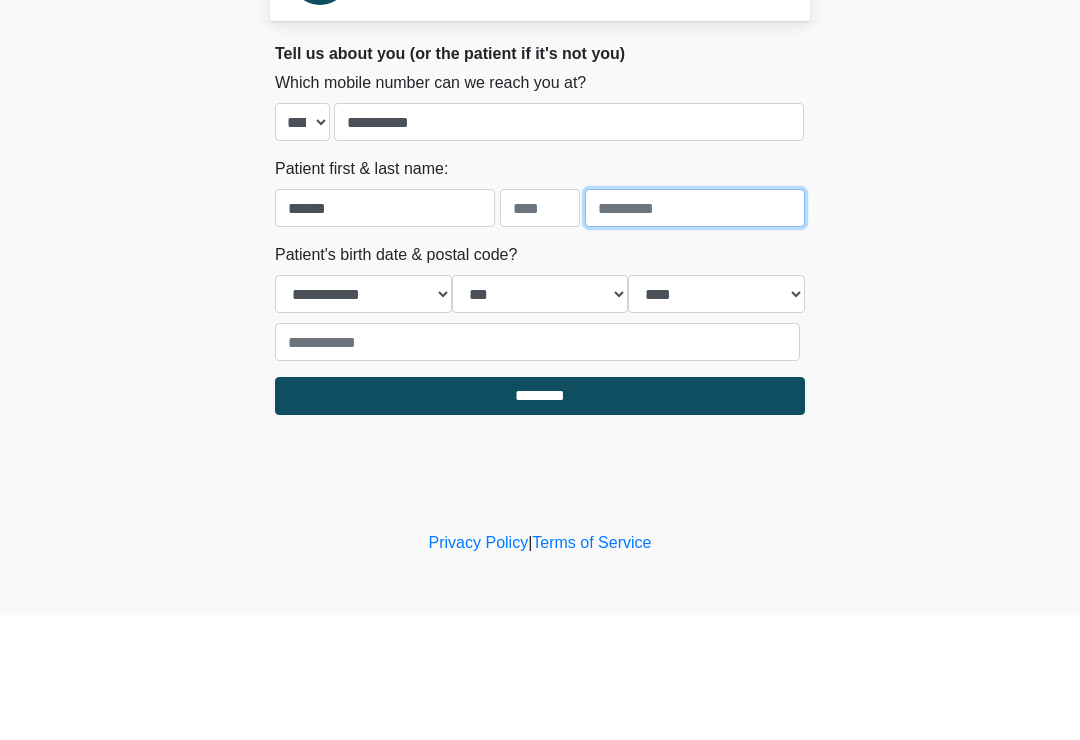 click at bounding box center [695, 333] 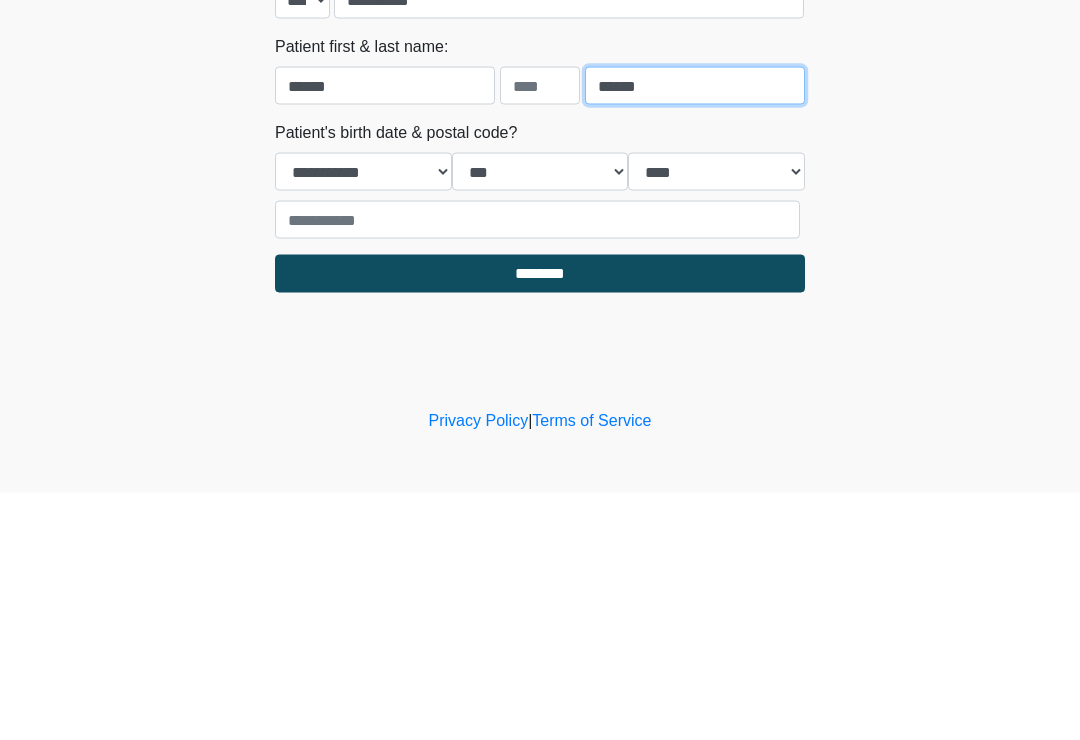 type on "******" 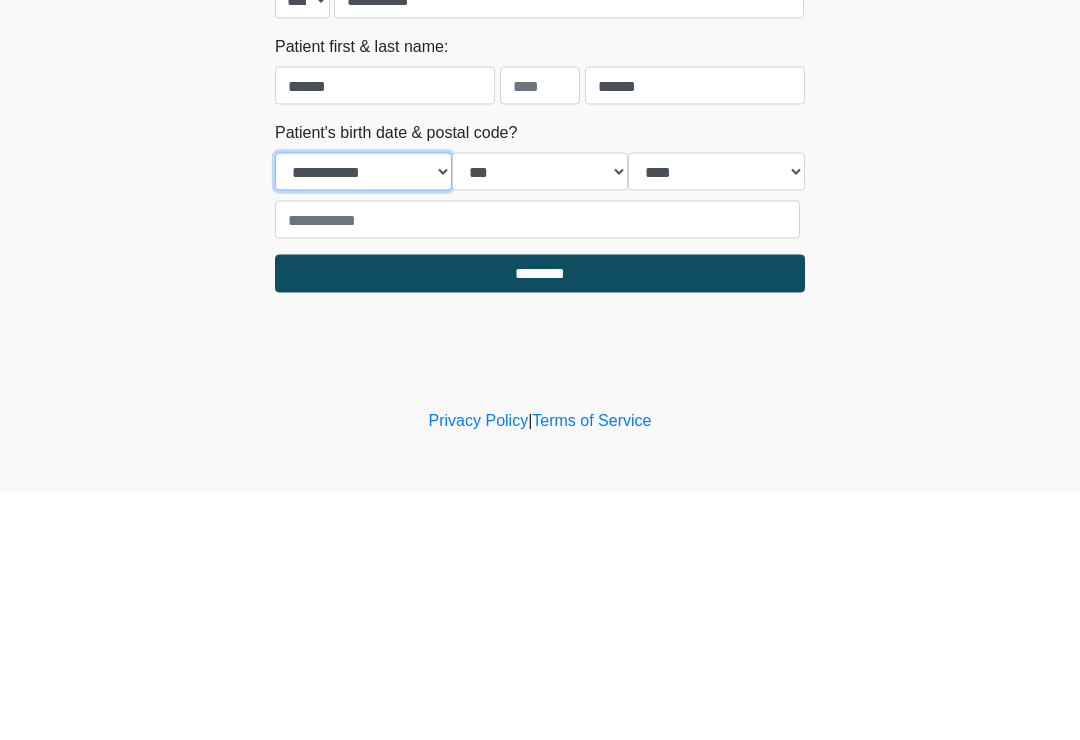 click on "**********" at bounding box center (363, 419) 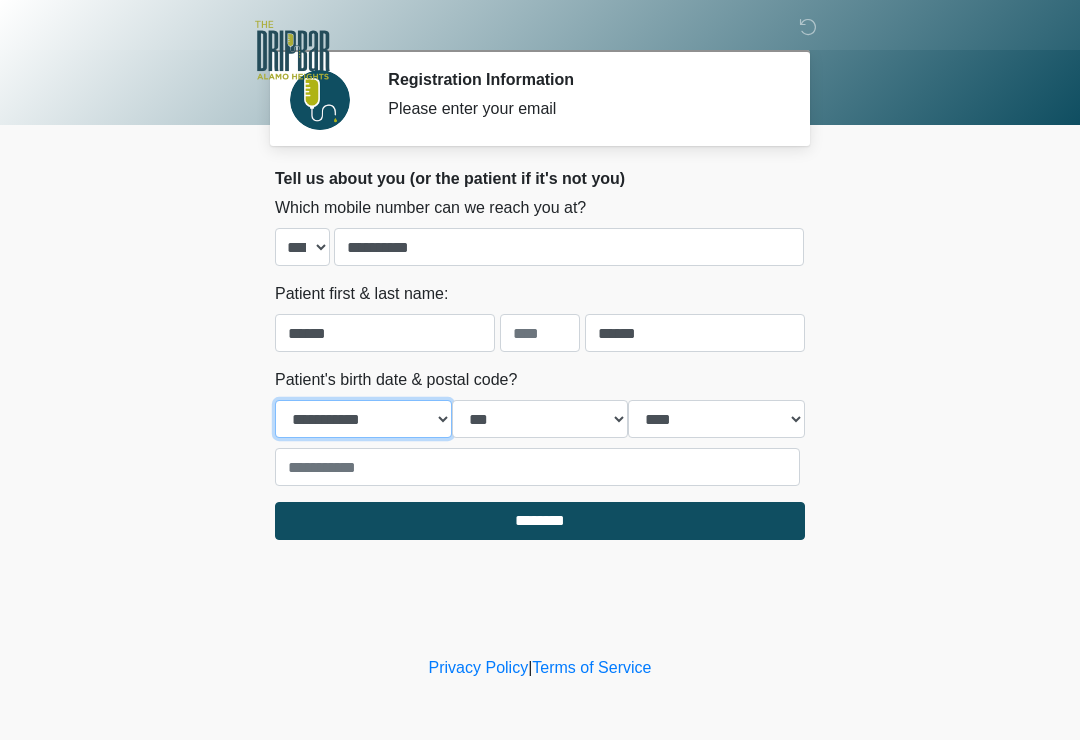 select on "*" 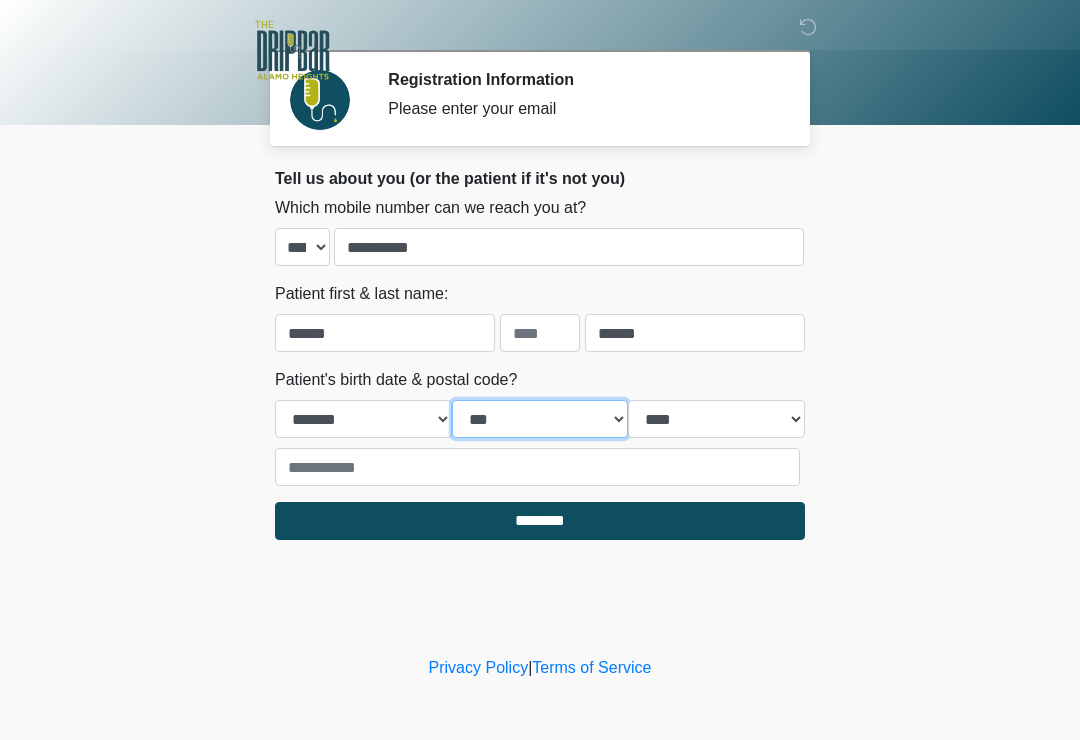 click on "***
*
*
*
*
*
*
*
*
*
**
**
**
**
**
**
**
**
**
**
**
**
**
**
**
**
**
**
**
**
**
**" at bounding box center (540, 419) 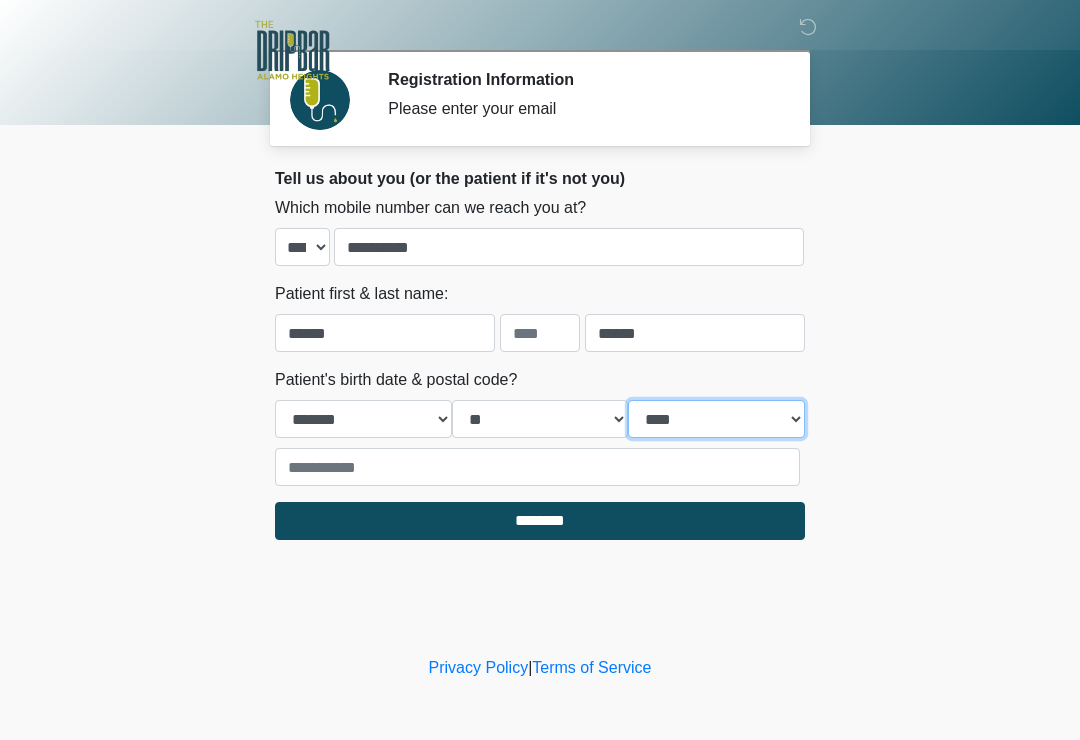 click on "****
****
****
****
****
****
****
****
****
****
****
****
****
****
****
****
****
****
****
****
****
****
****
****
****
****
****
****
****
****
****
****
****
****
****
****
****
****
****
****
****
****
****
****
****
****
****
****
****
****
****
****
****
****
****
****
****
****
****
****
****
****
****
****
****
****
****
****
****
****
****
****
****
****
****
****
****
****
****
****
****
****
****
****
****
****
****
****
****
****
****
****
****
****
****
****
****
****
****
****
****
****" at bounding box center [716, 419] 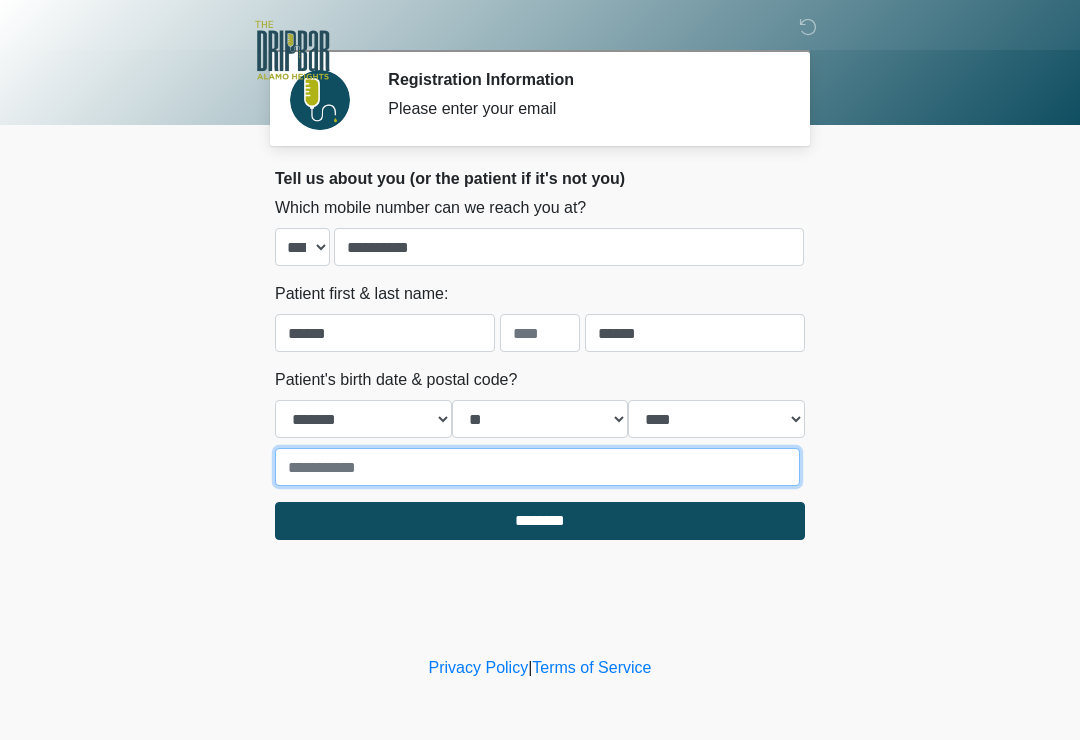 click at bounding box center (537, 467) 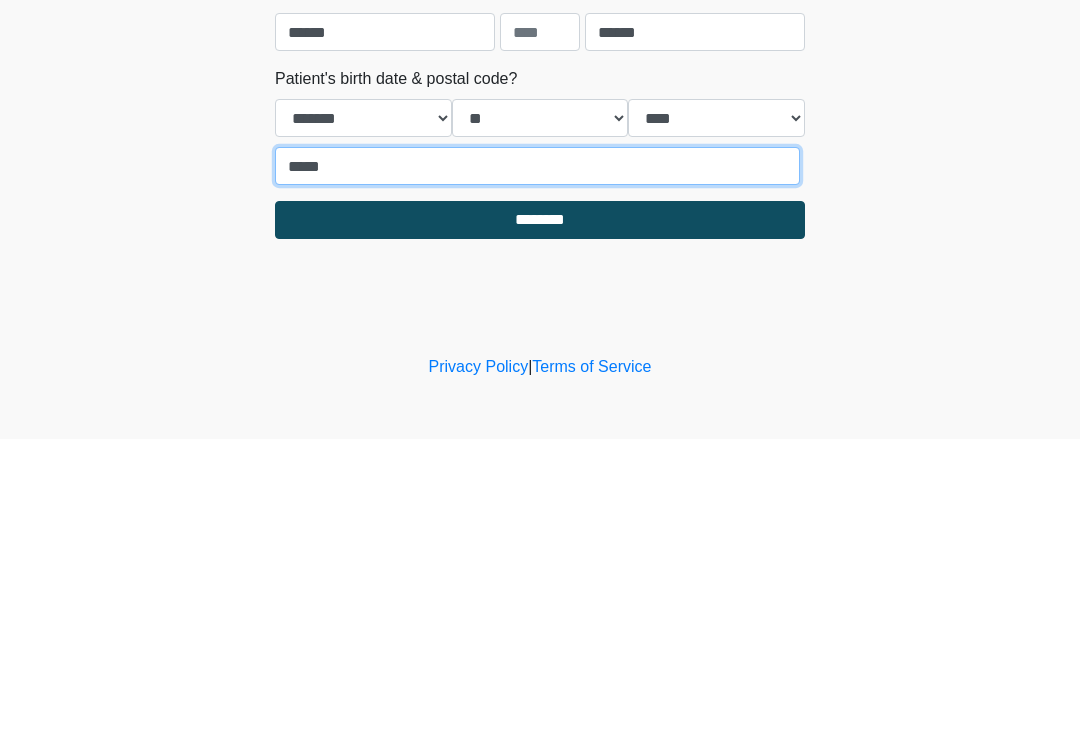 type on "*****" 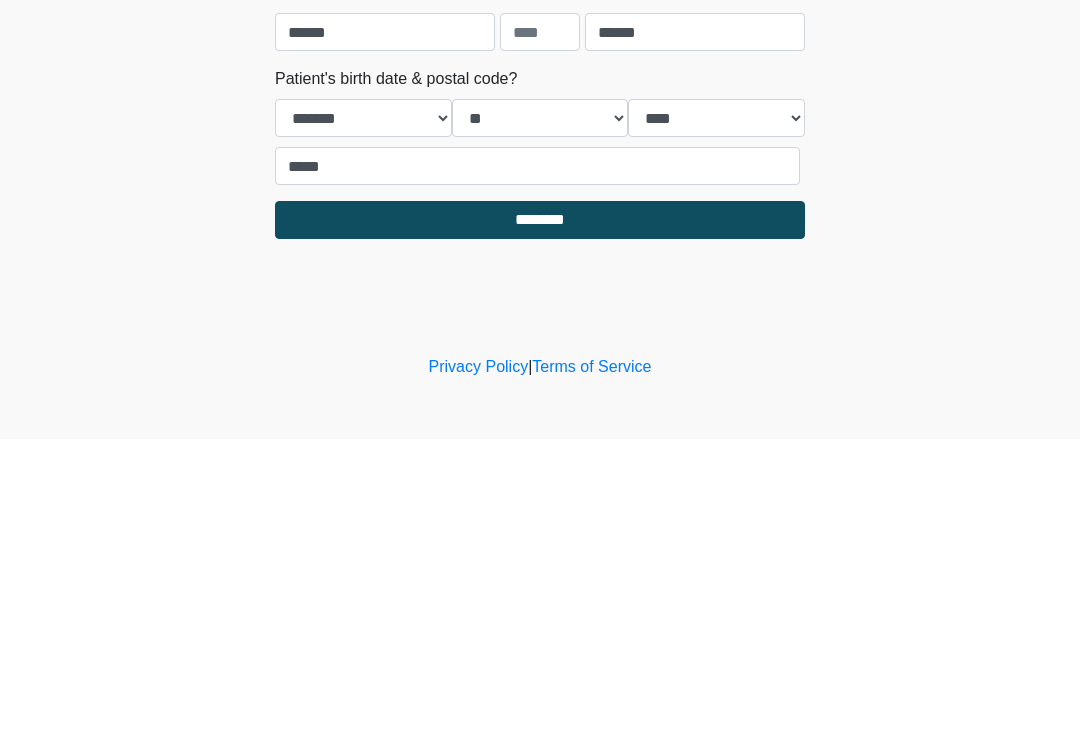 click on "********" at bounding box center (540, 521) 